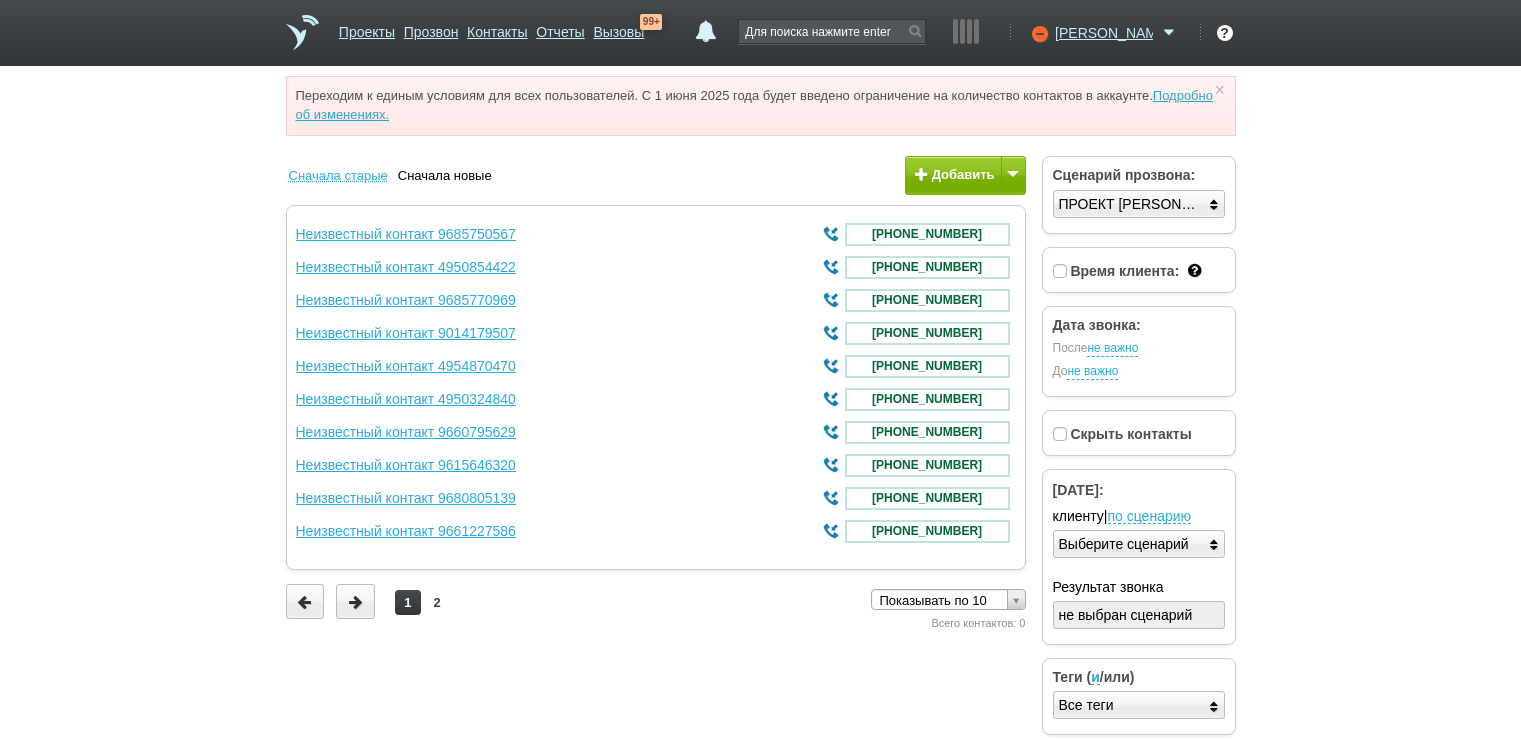 scroll, scrollTop: 0, scrollLeft: 0, axis: both 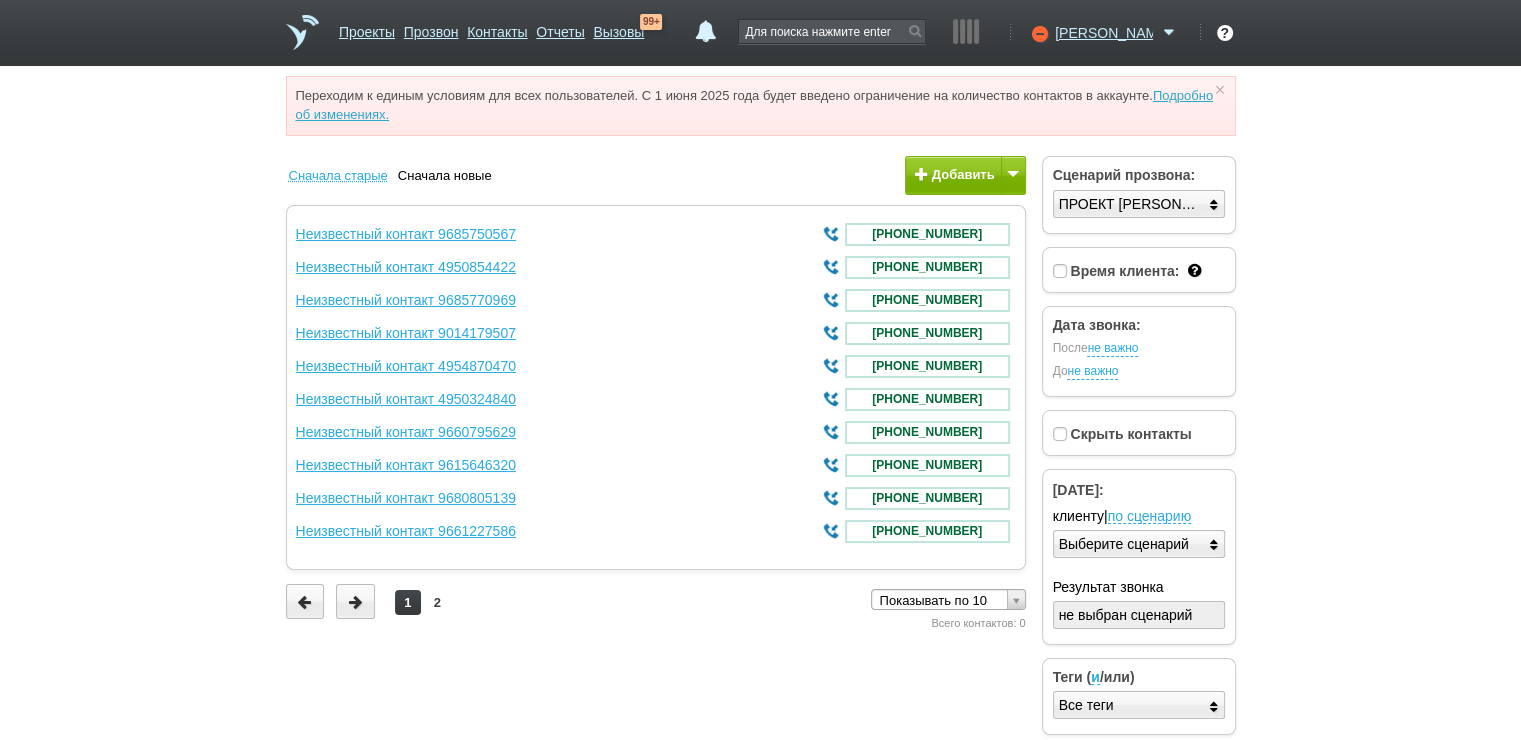 click on "[PERSON_NAME]
Доступен
Не беспокоить
Перерыв
ID аккаунта: 45566
Профиль
Команда
[GEOGRAPHIC_DATA]
Телефония
Интеграции
Настройки
[GEOGRAPHIC_DATA]
Гостевой доступ
Выход" at bounding box center [1102, 43] 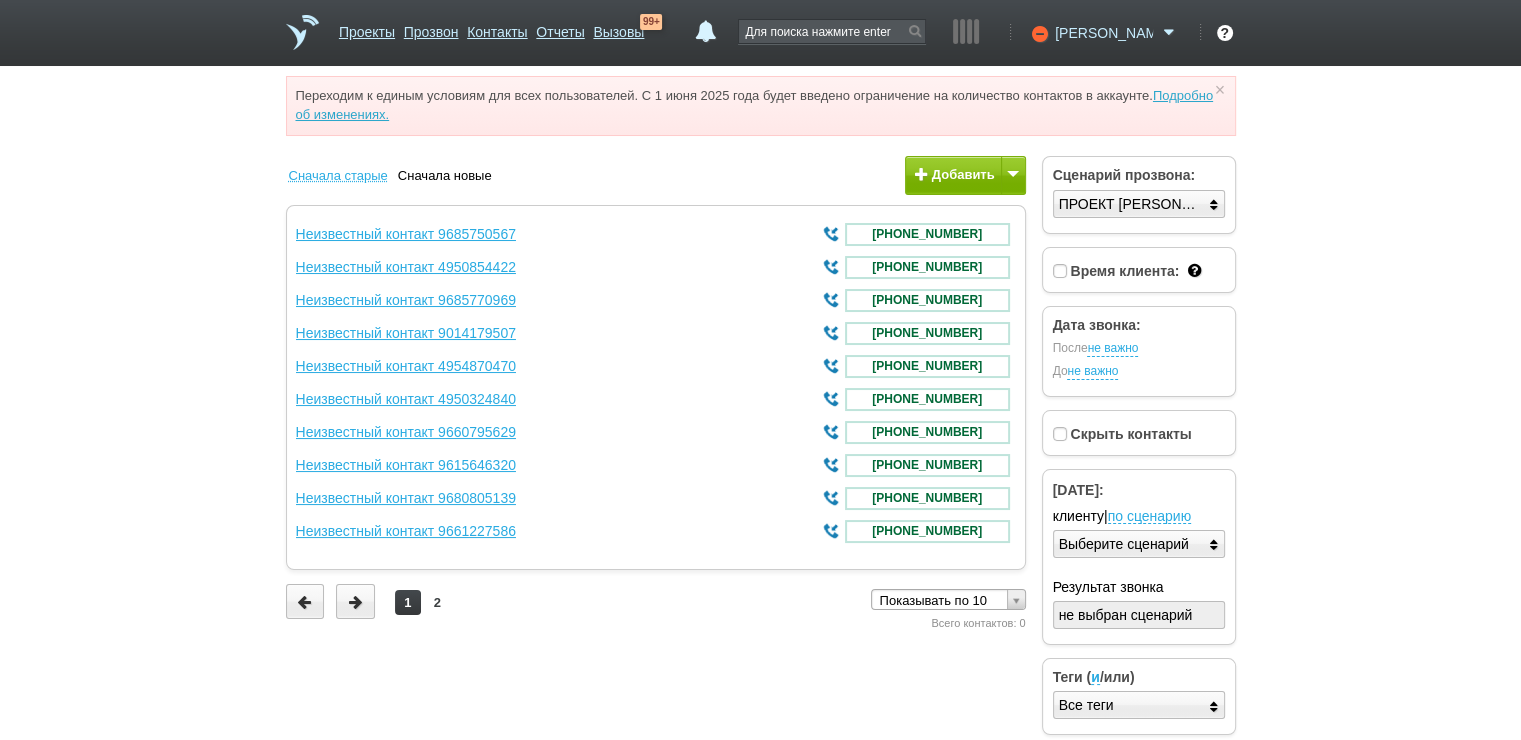 click at bounding box center [1169, 33] 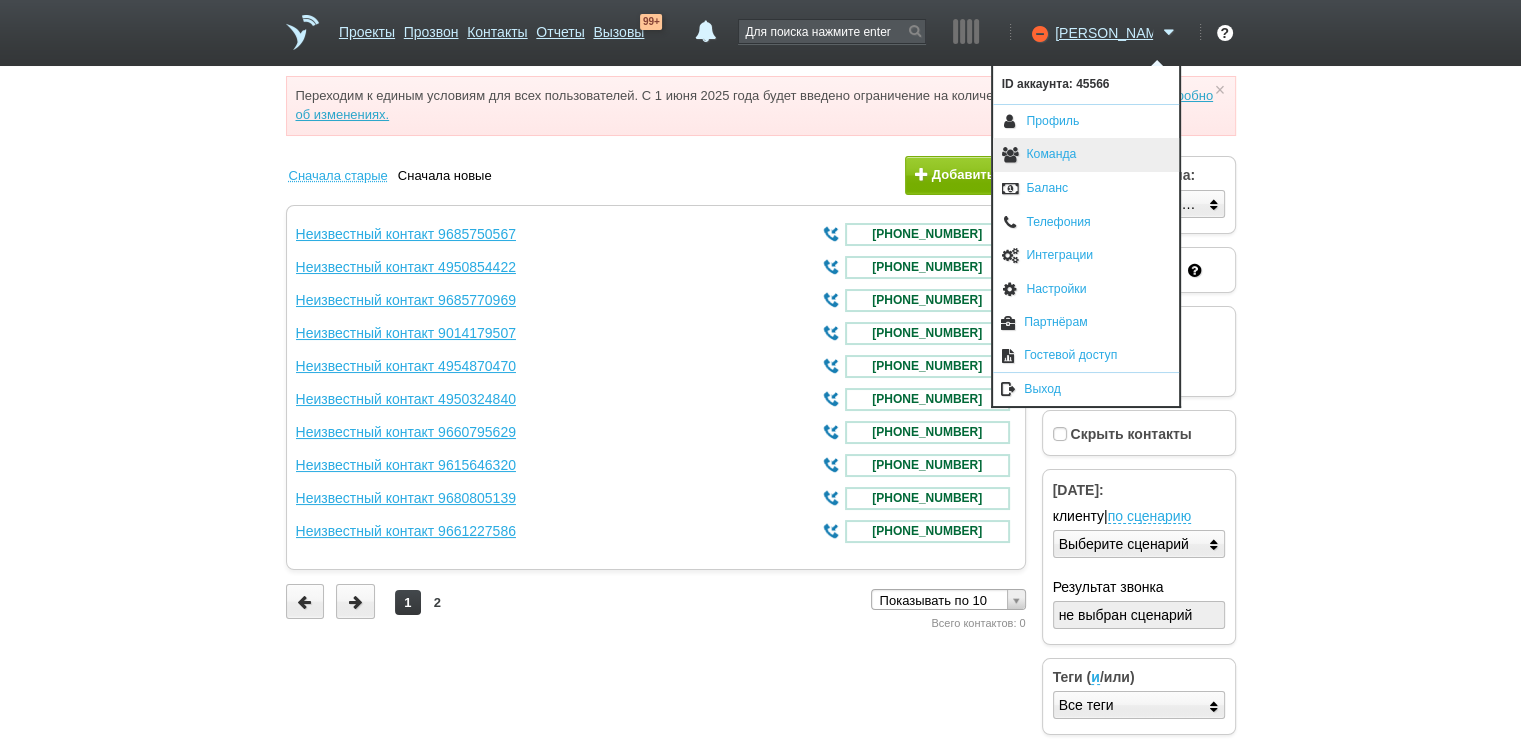 click on "Команда" at bounding box center (1086, 155) 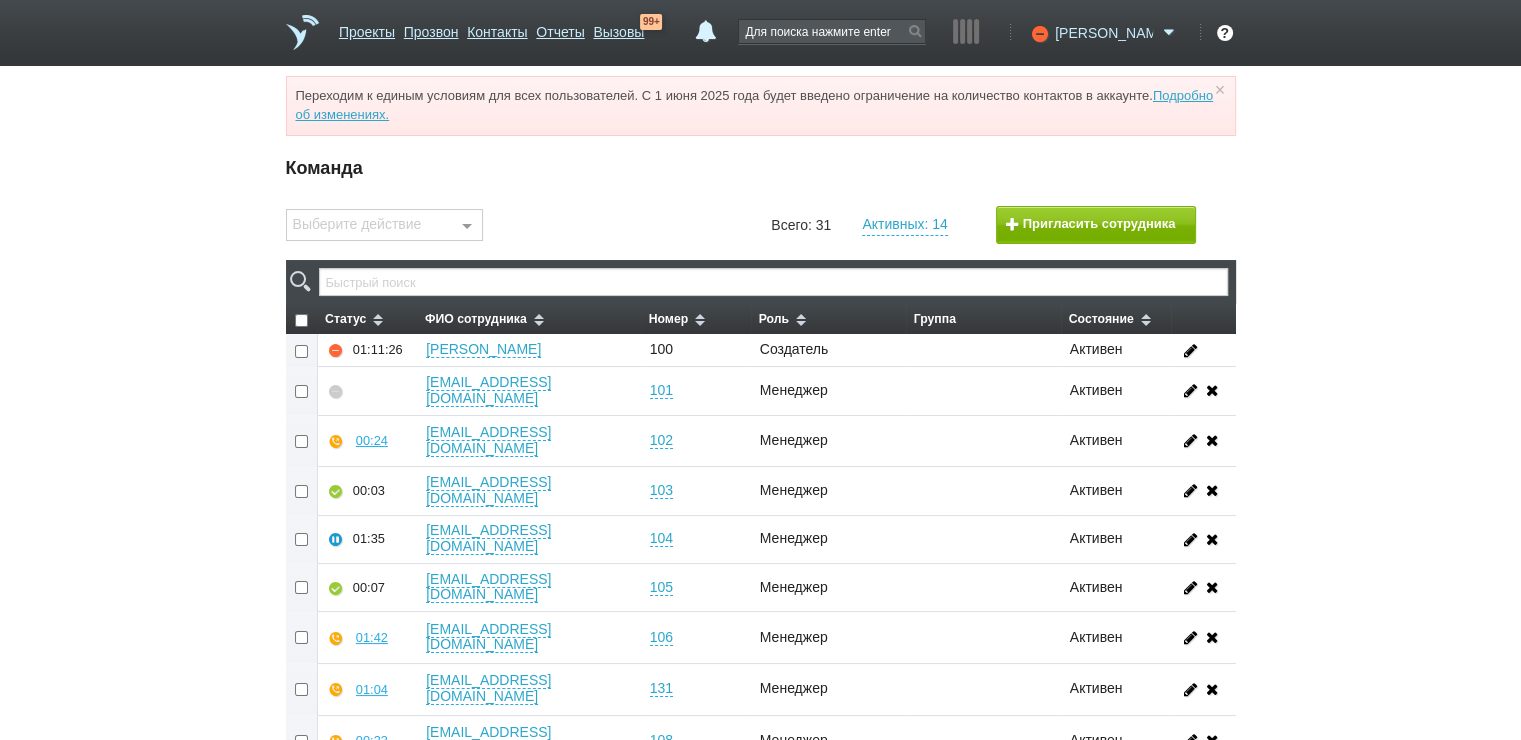 click at bounding box center [1169, 33] 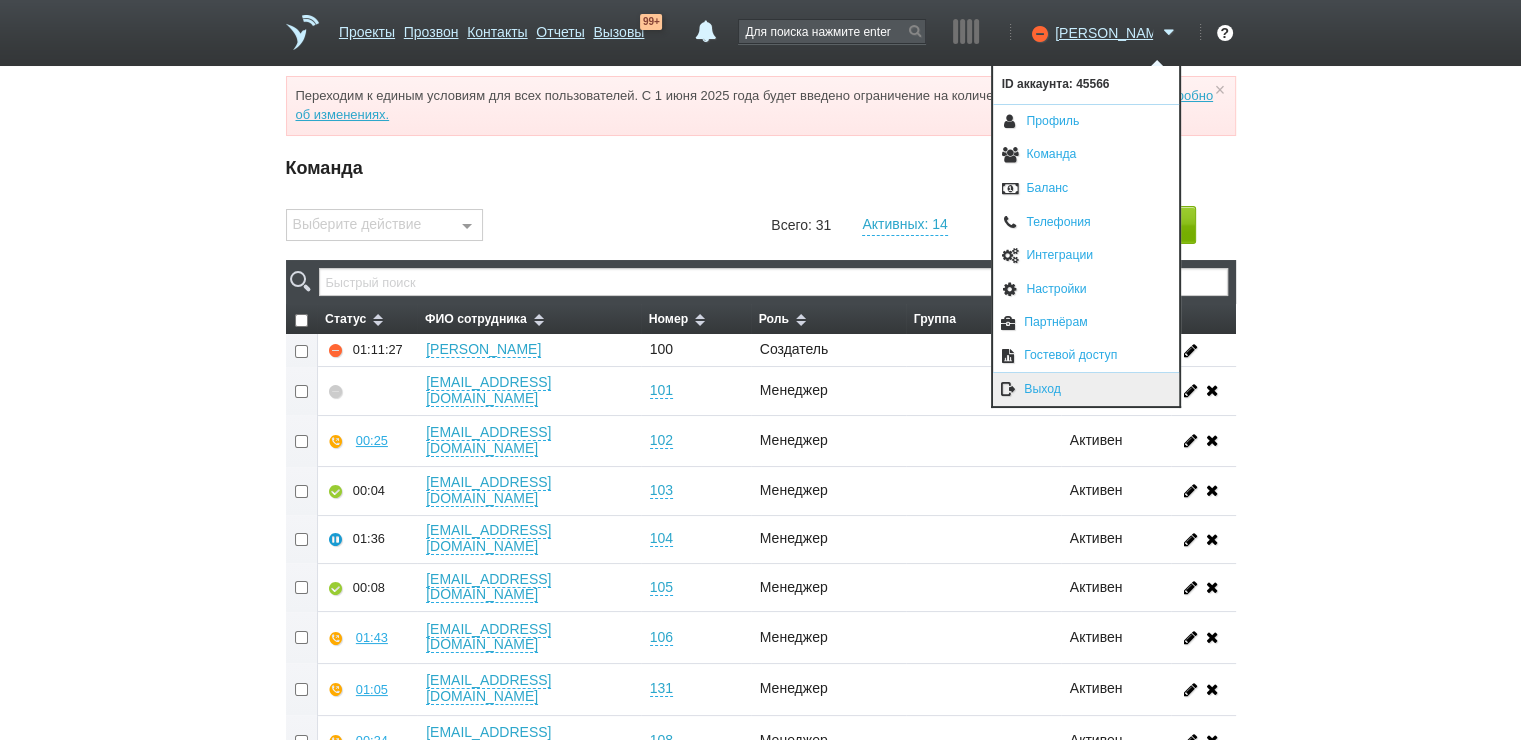 click on "Выход" at bounding box center [1086, 389] 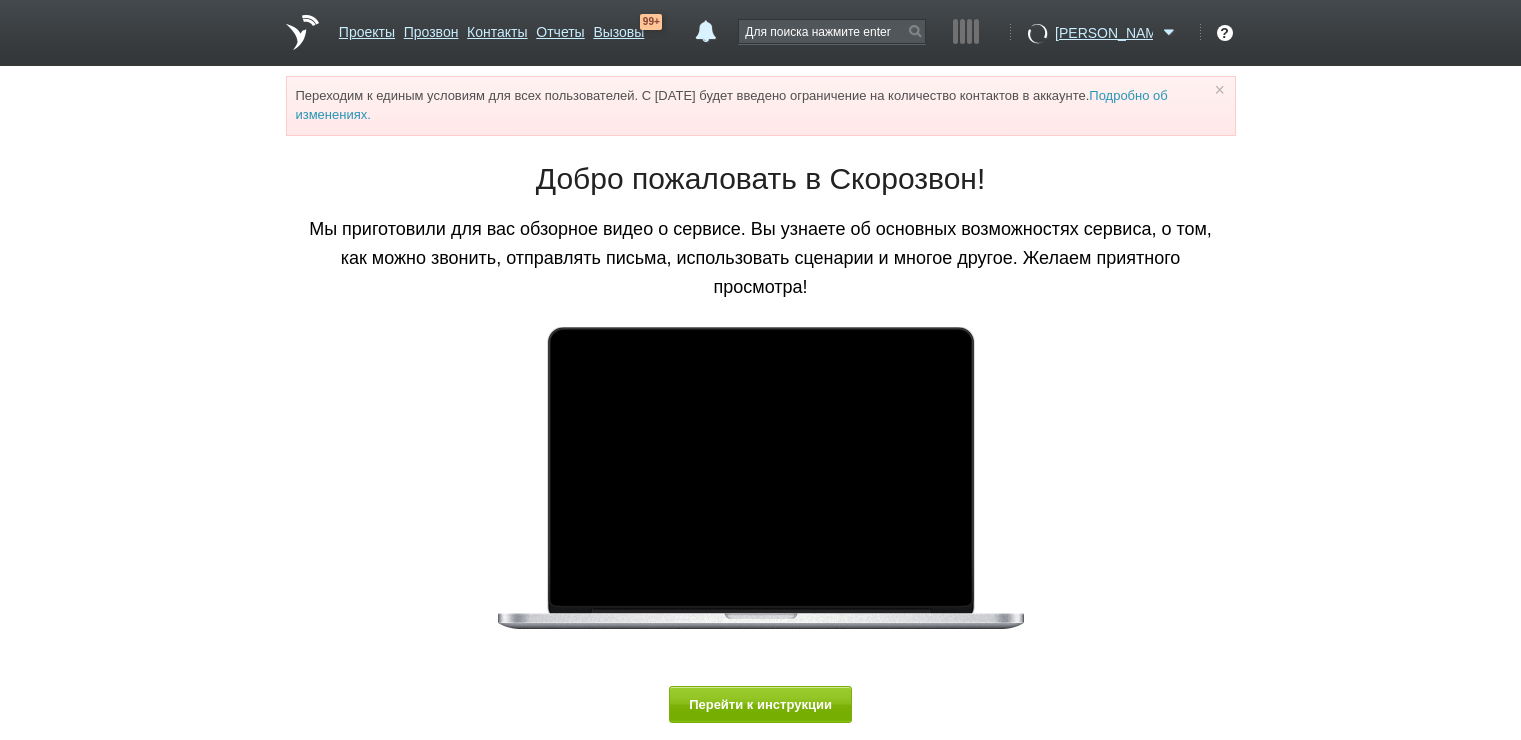 scroll, scrollTop: 0, scrollLeft: 0, axis: both 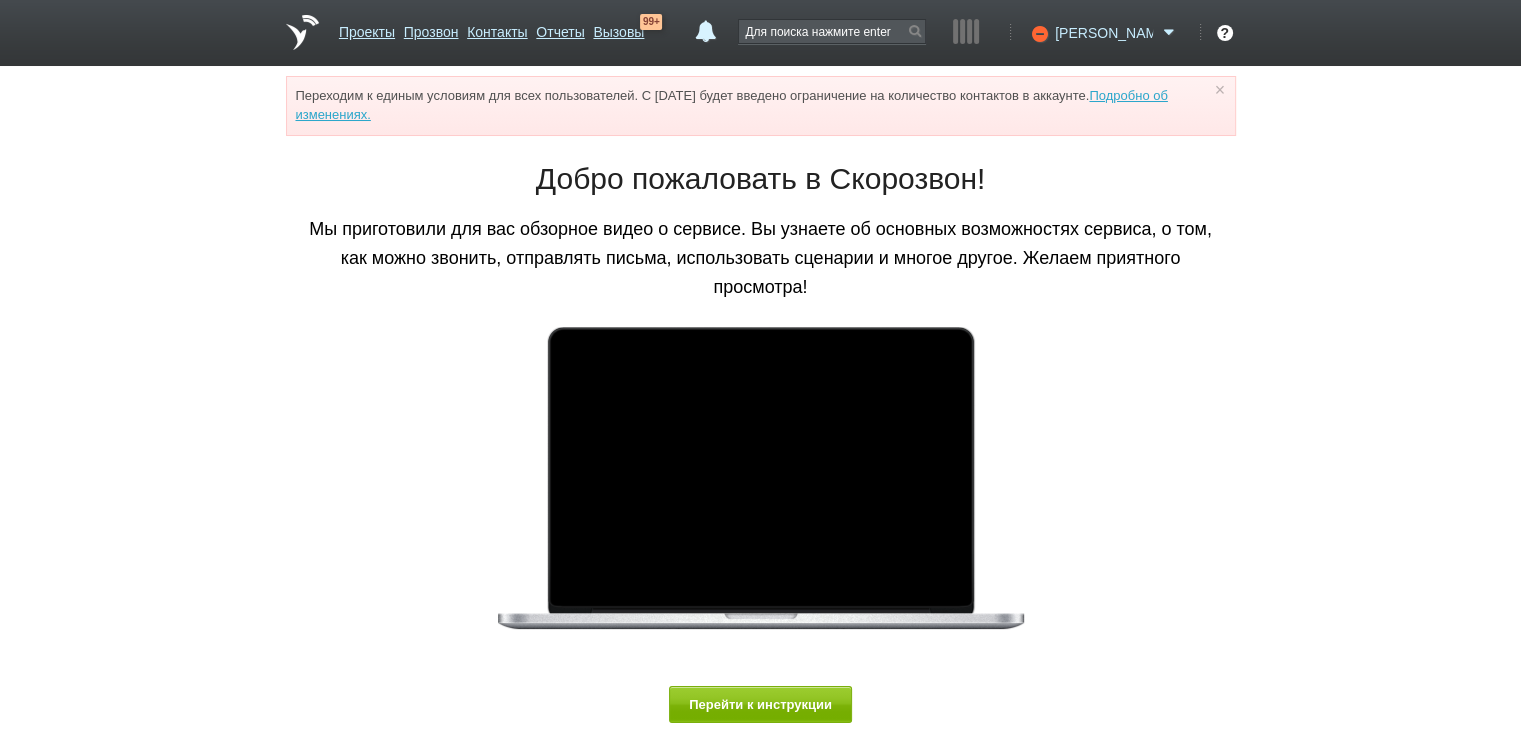 click on "[PERSON_NAME]" at bounding box center (1104, 33) 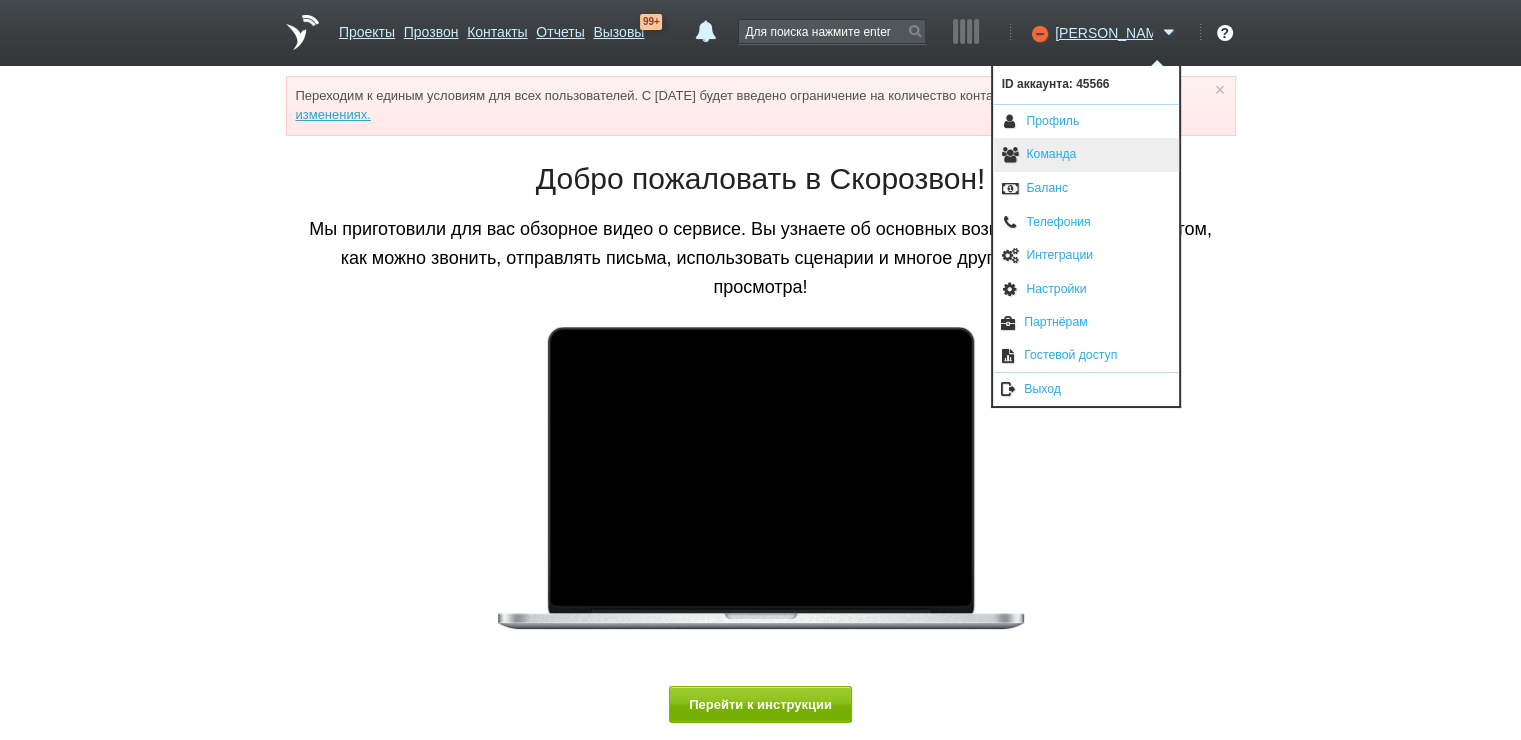 click on "Команда" at bounding box center [1086, 155] 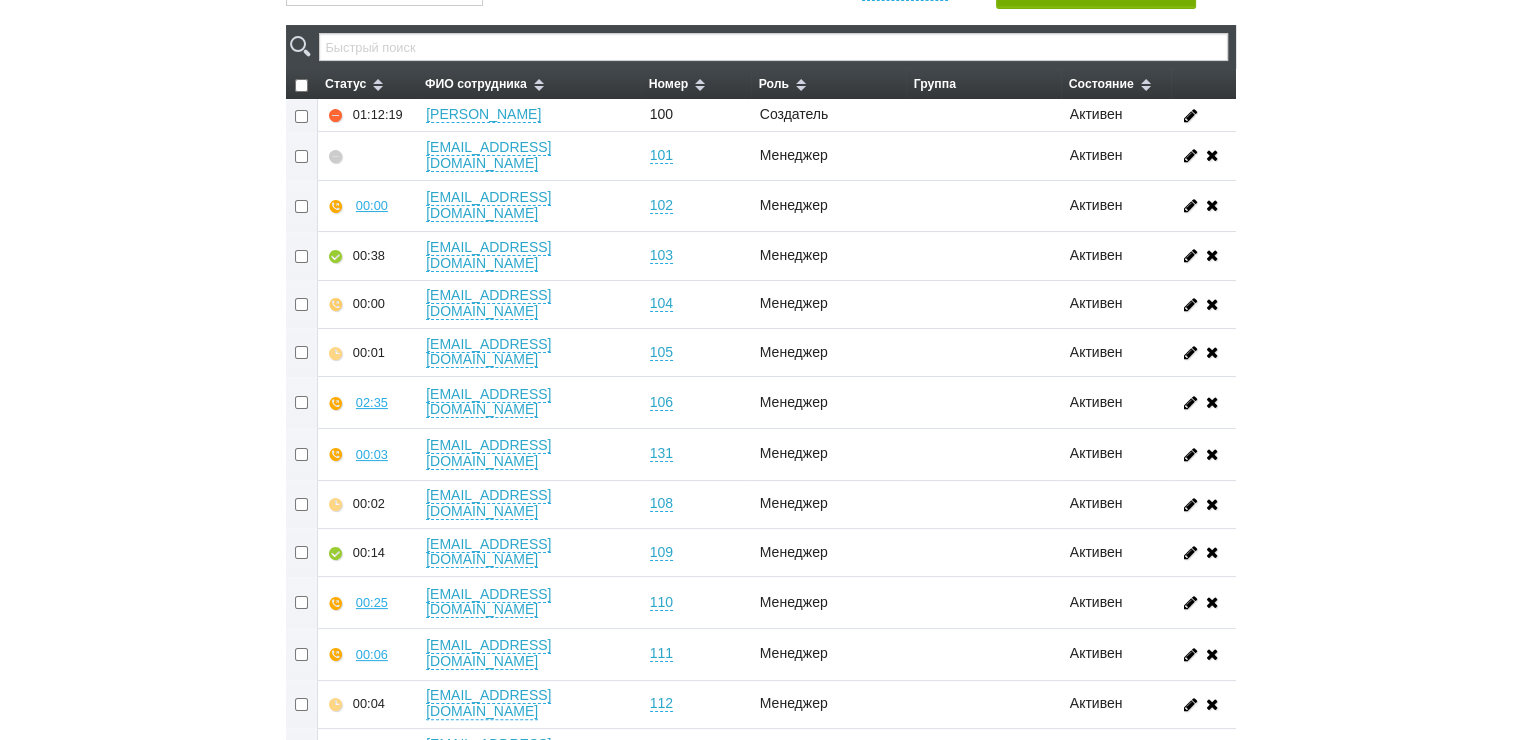 scroll, scrollTop: 200, scrollLeft: 0, axis: vertical 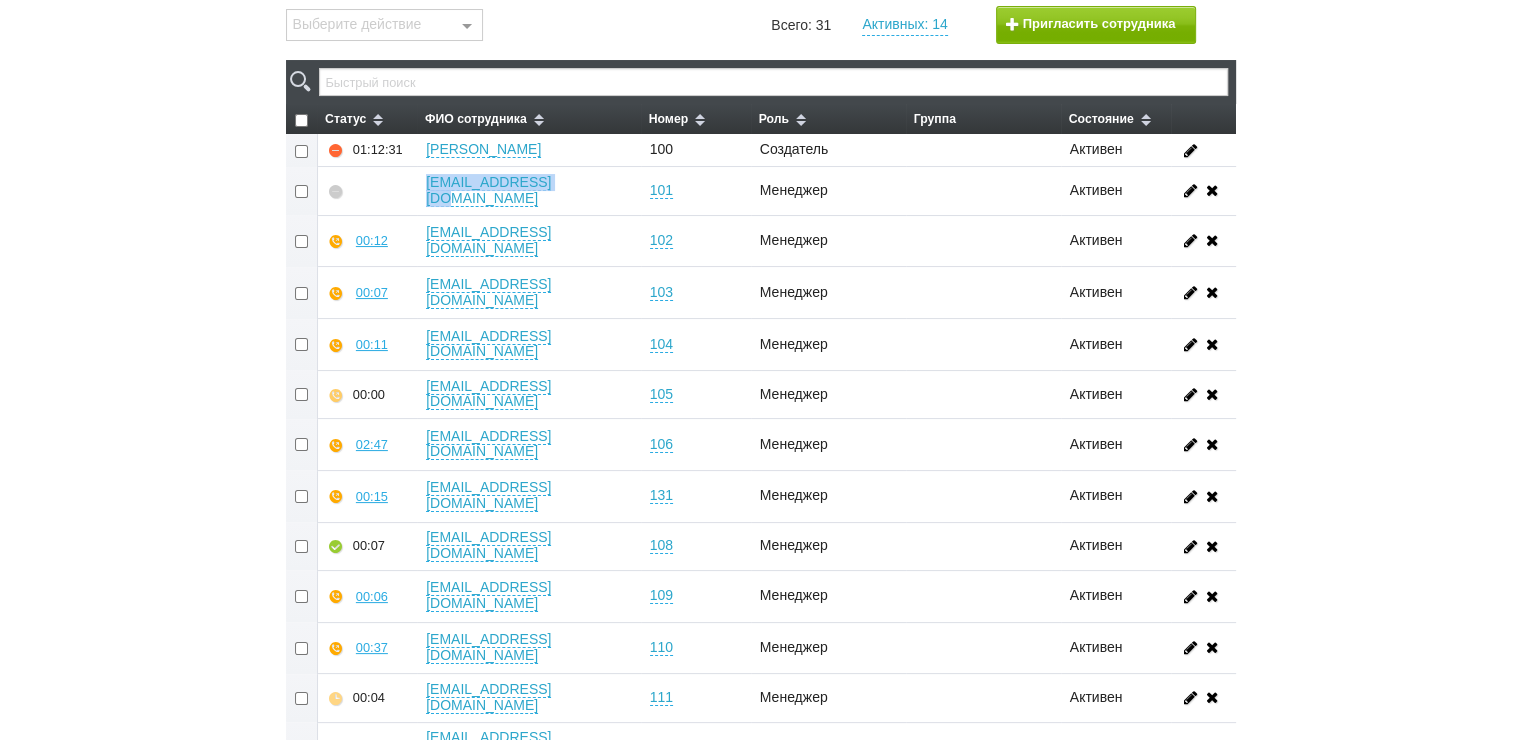 drag, startPoint x: 562, startPoint y: 192, endPoint x: 420, endPoint y: 195, distance: 142.0317 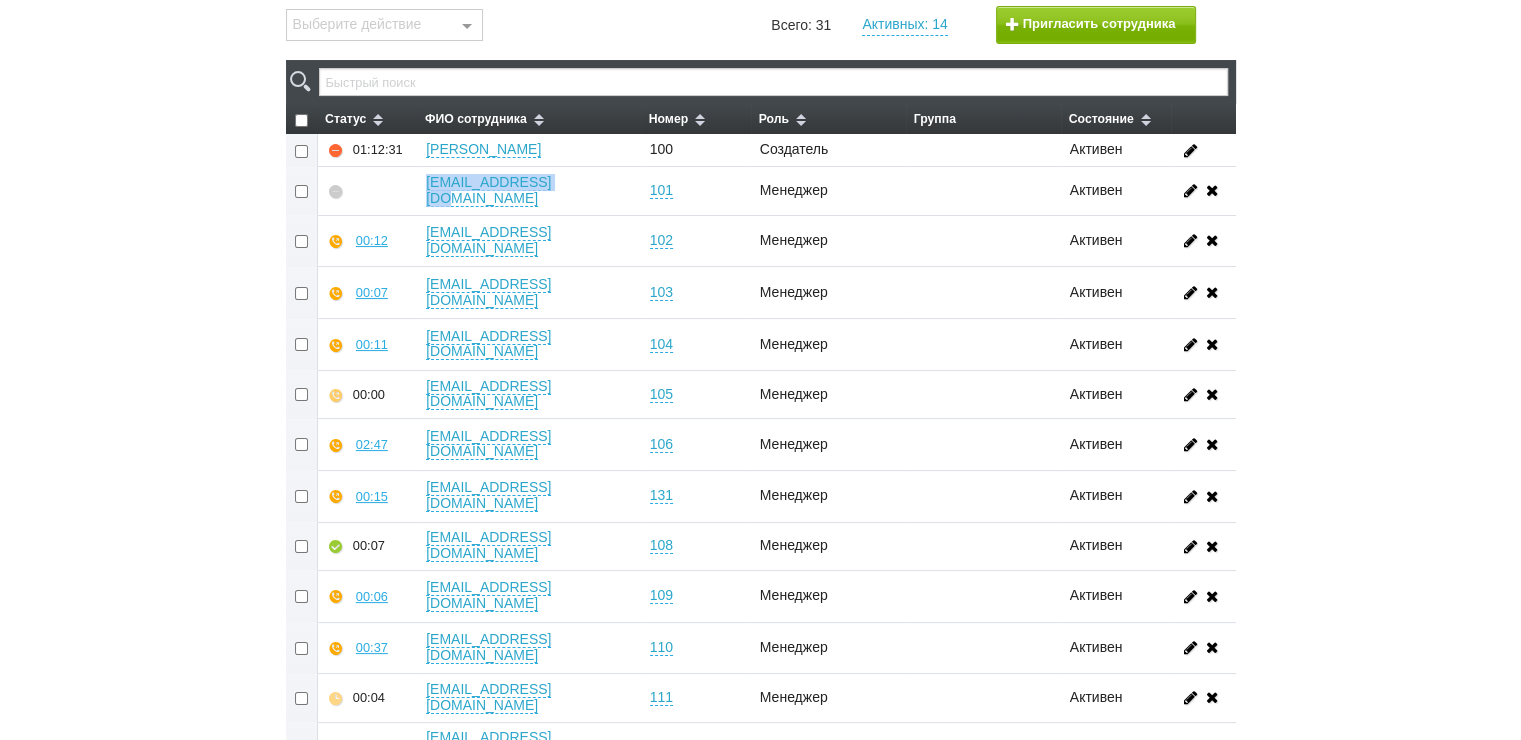 click on "[EMAIL_ADDRESS][DOMAIN_NAME]" at bounding box center [529, 191] 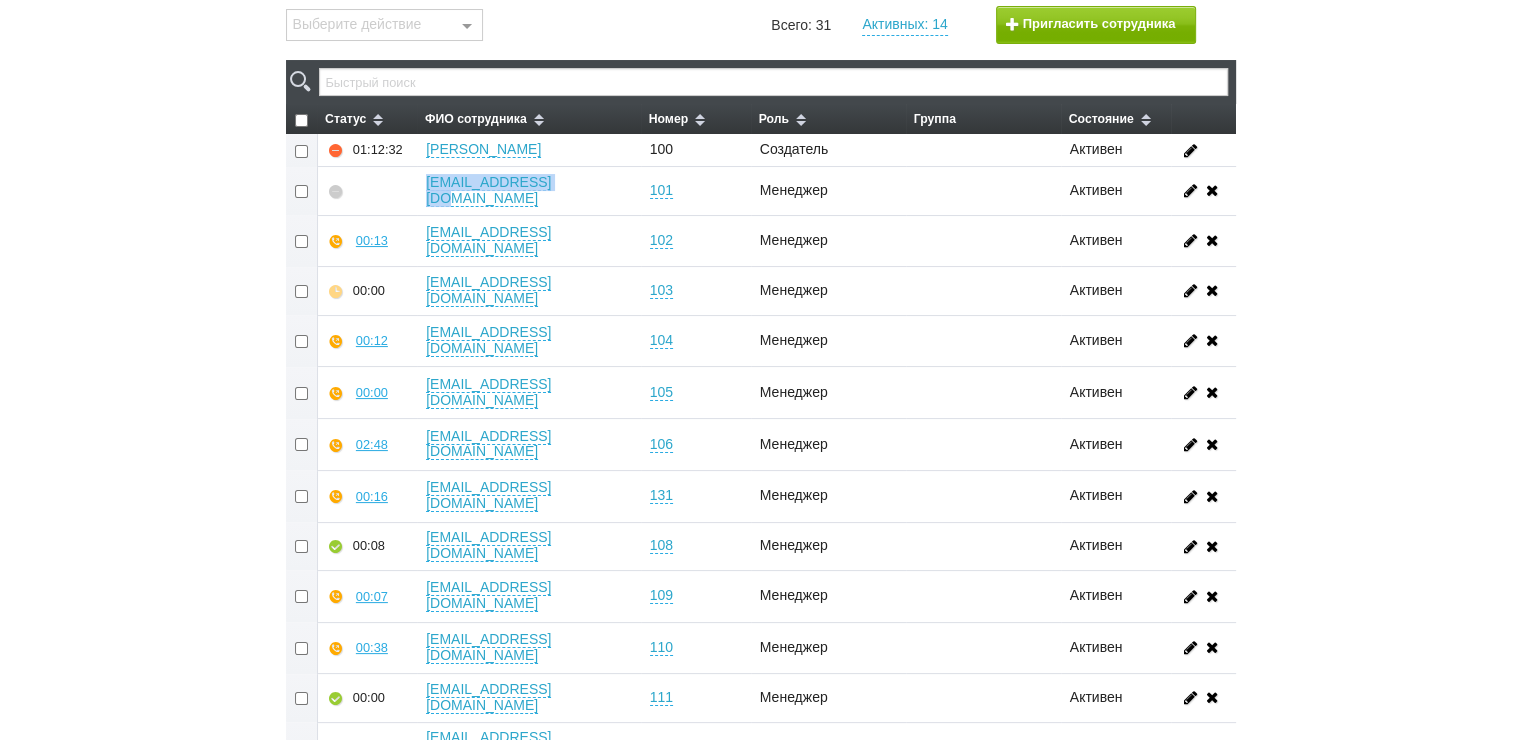 copy on "[EMAIL_ADDRESS][DOMAIN_NAME]" 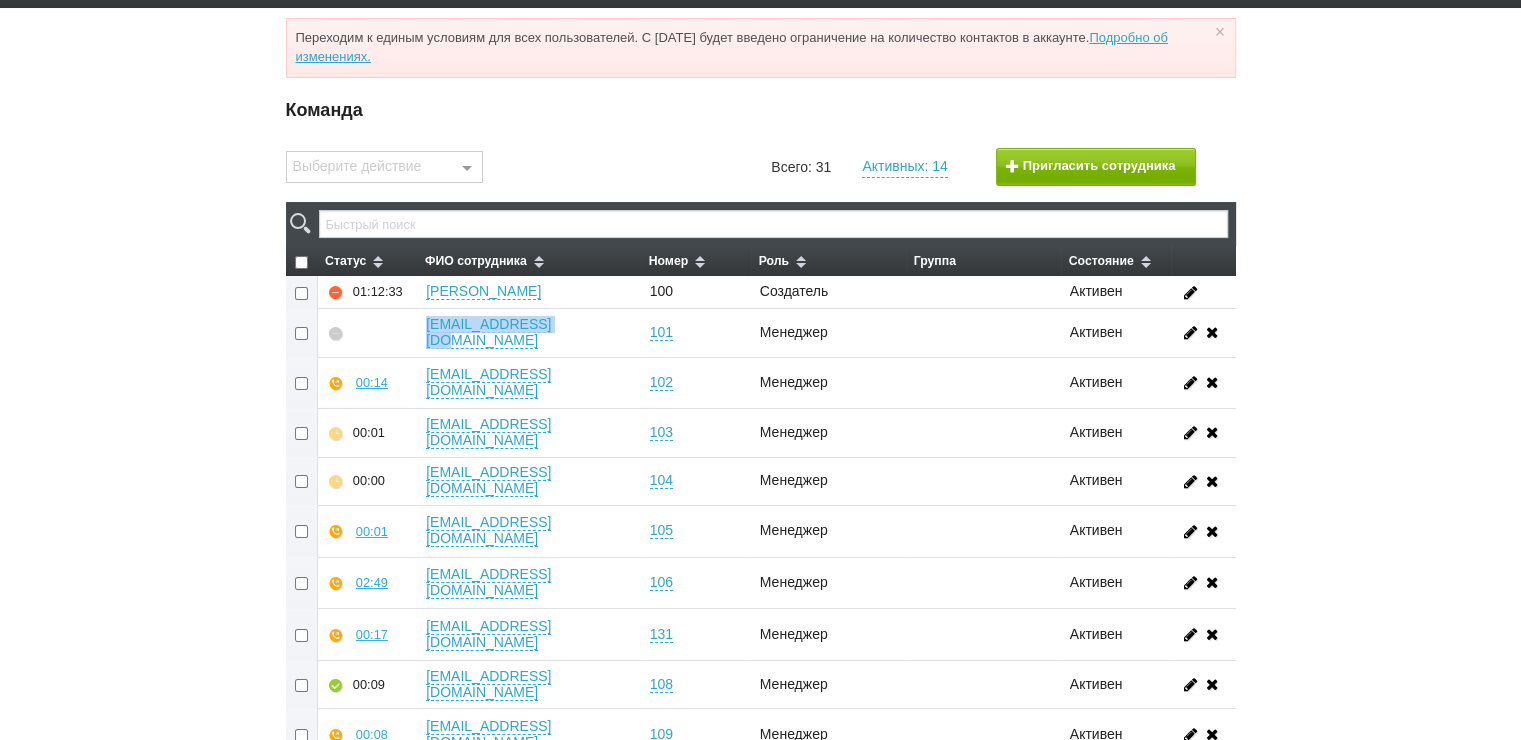 scroll, scrollTop: 0, scrollLeft: 0, axis: both 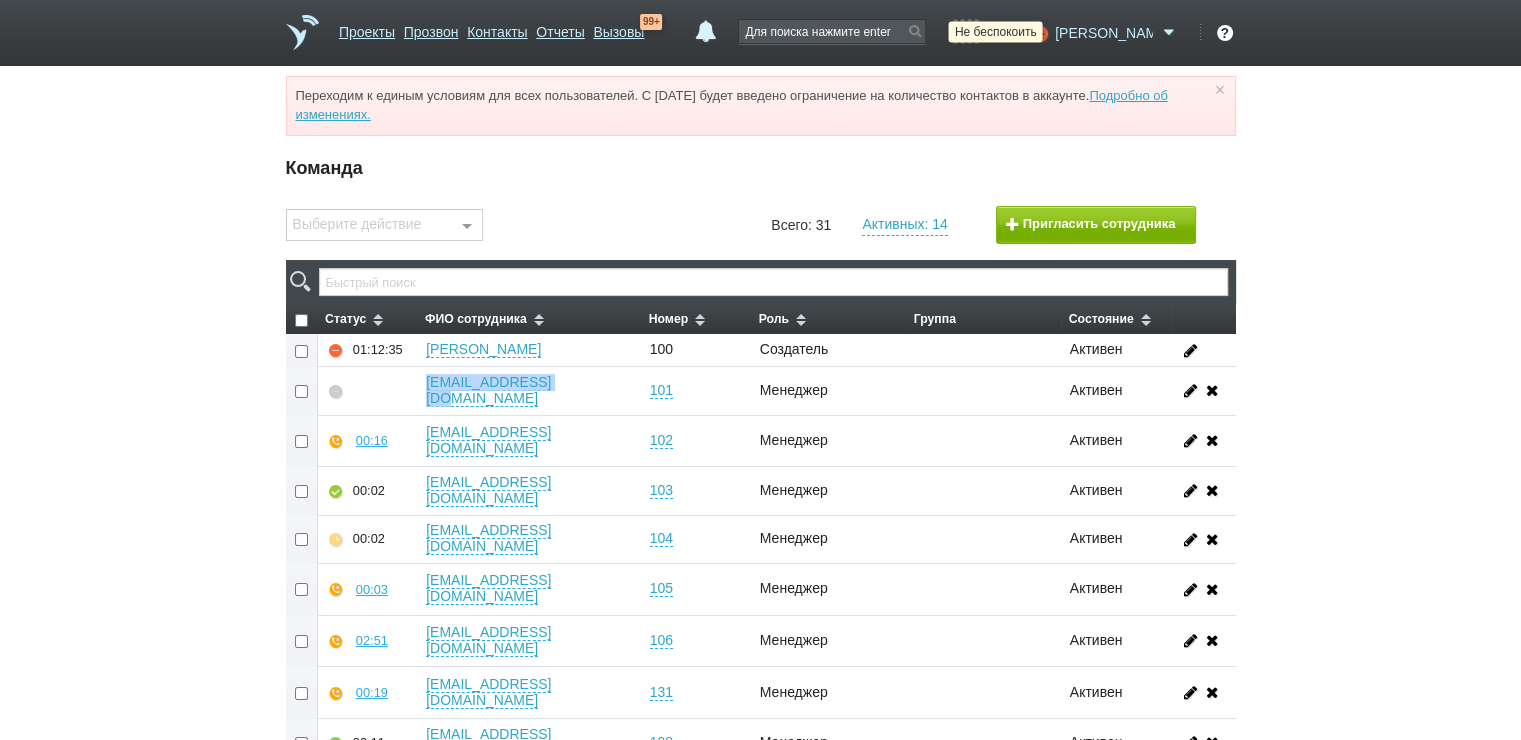click at bounding box center [1037, 33] 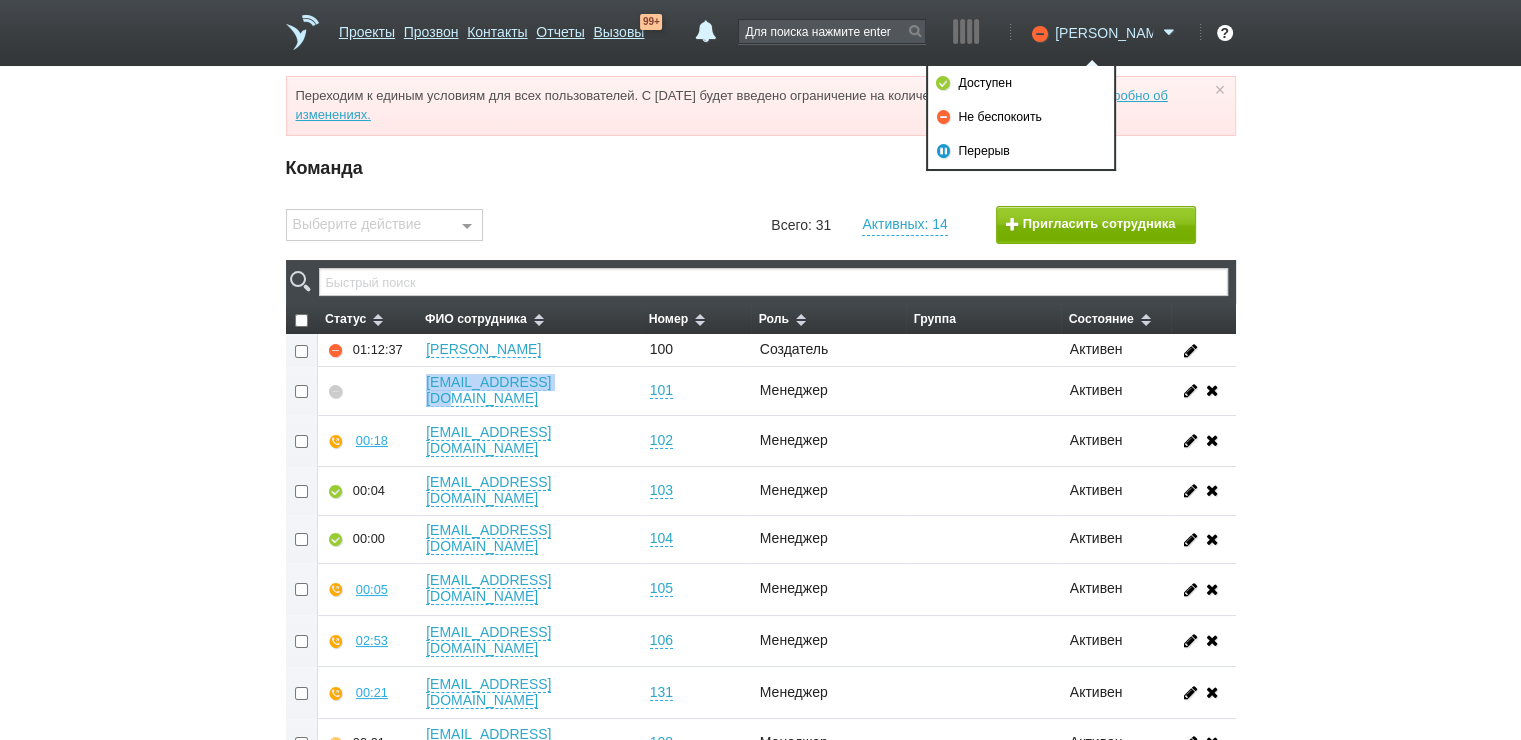 click on "[PERSON_NAME]" at bounding box center (1104, 33) 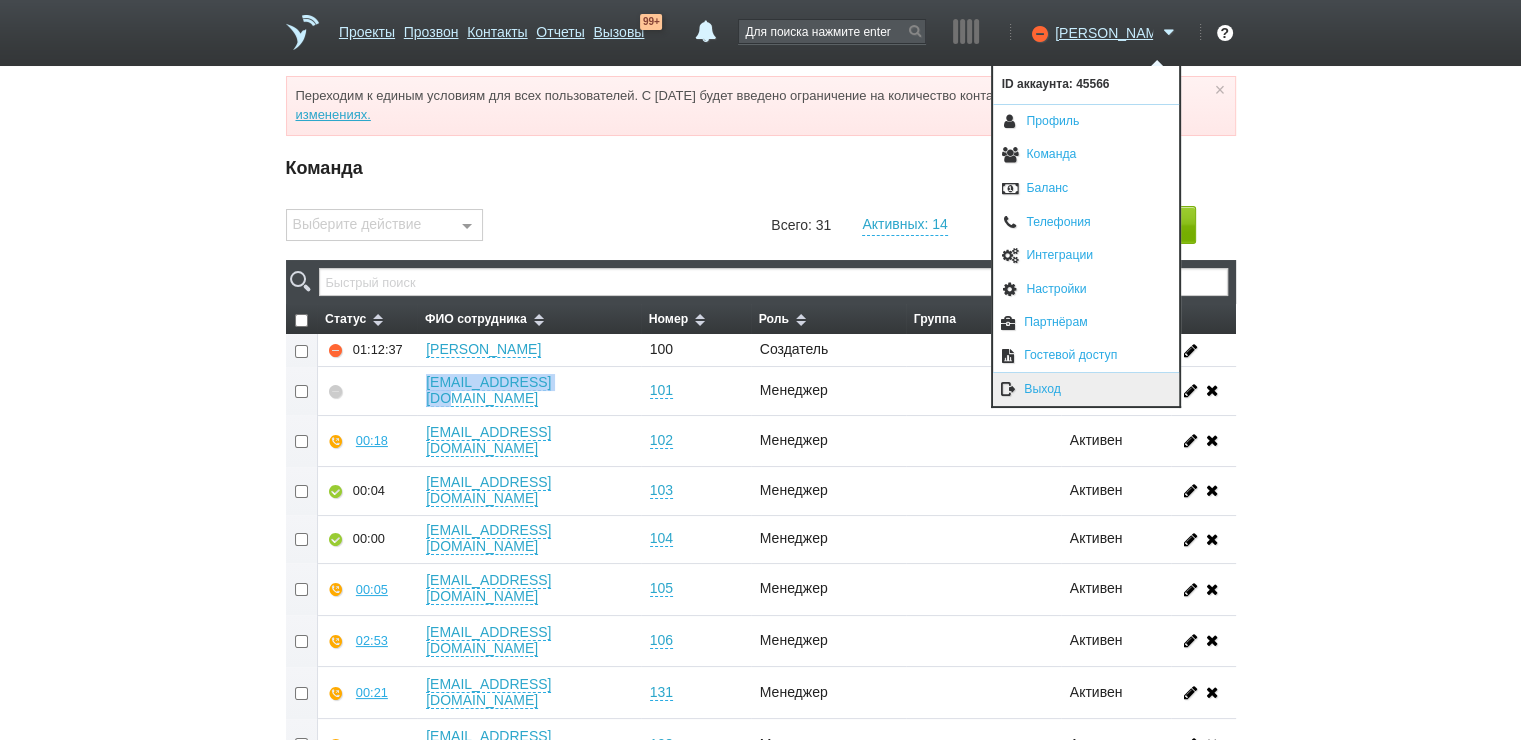 click on "Выход" at bounding box center (1086, 389) 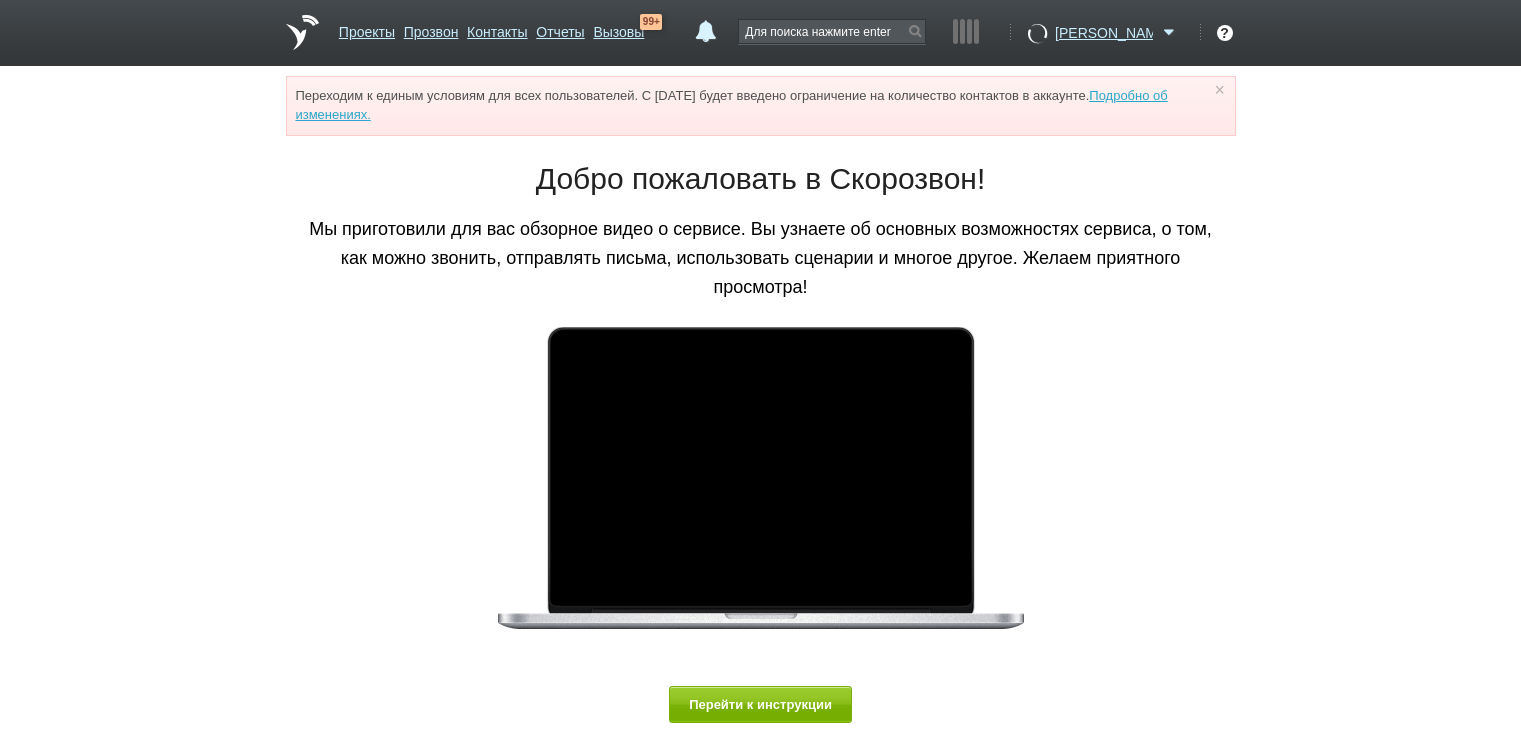 scroll, scrollTop: 0, scrollLeft: 0, axis: both 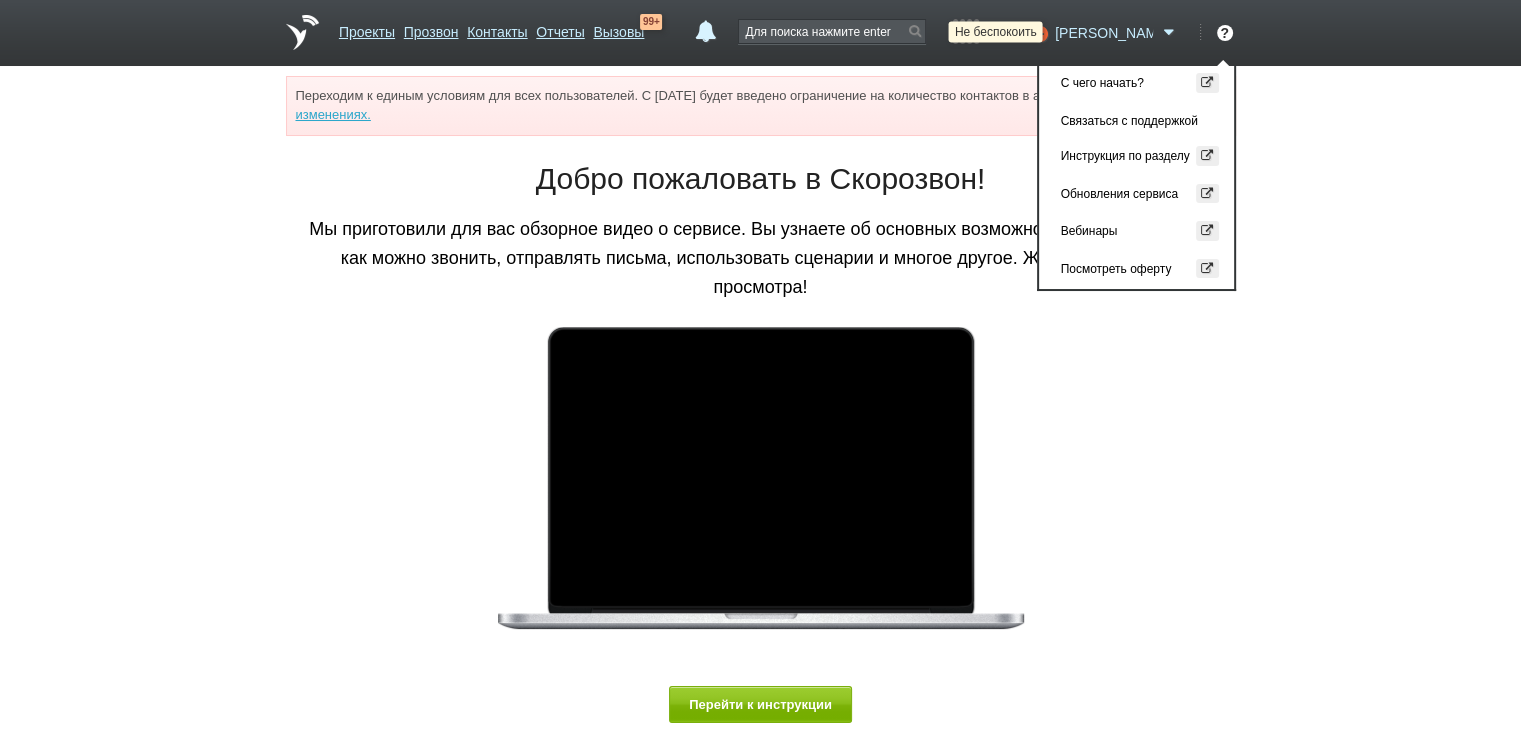 click at bounding box center [1037, 33] 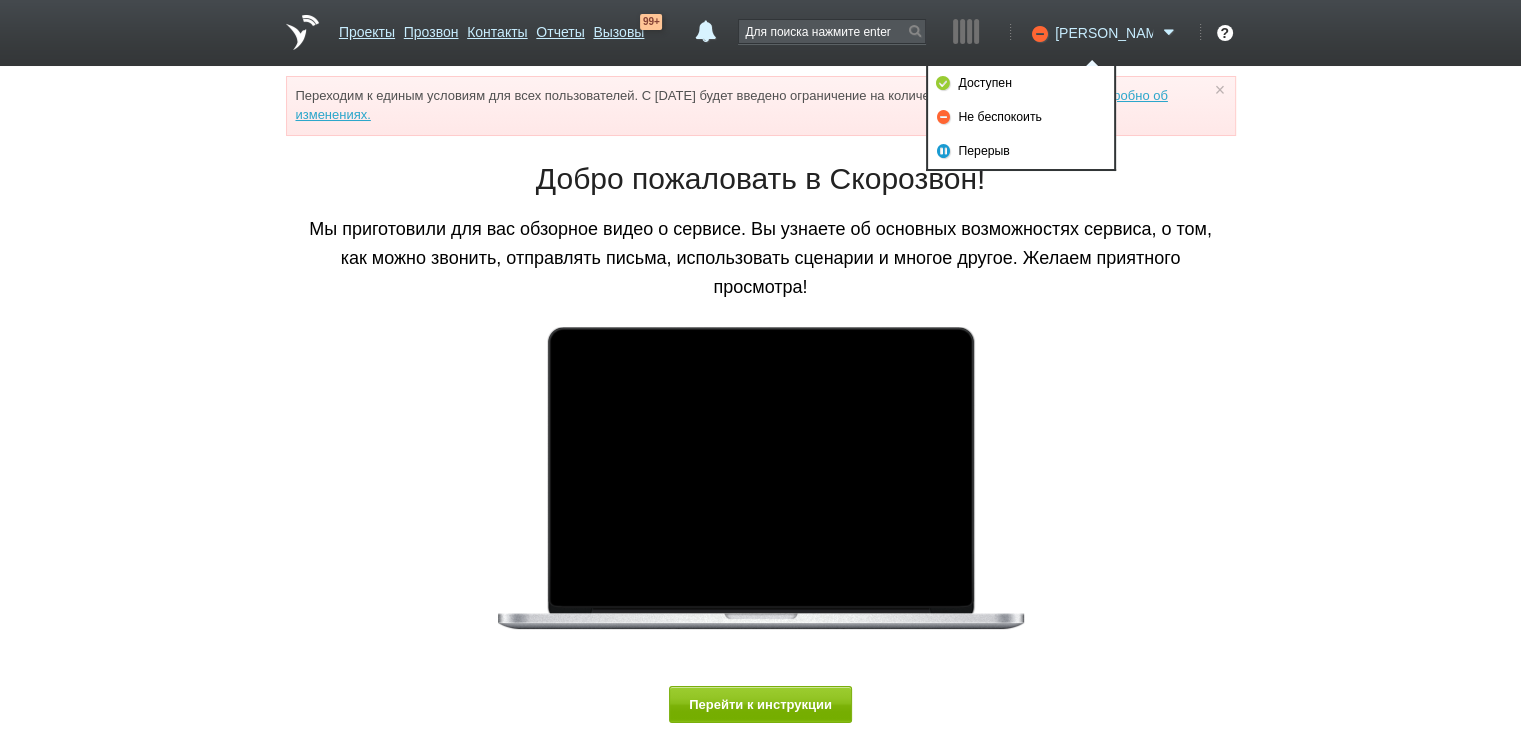 click on "[PERSON_NAME]" at bounding box center [1104, 33] 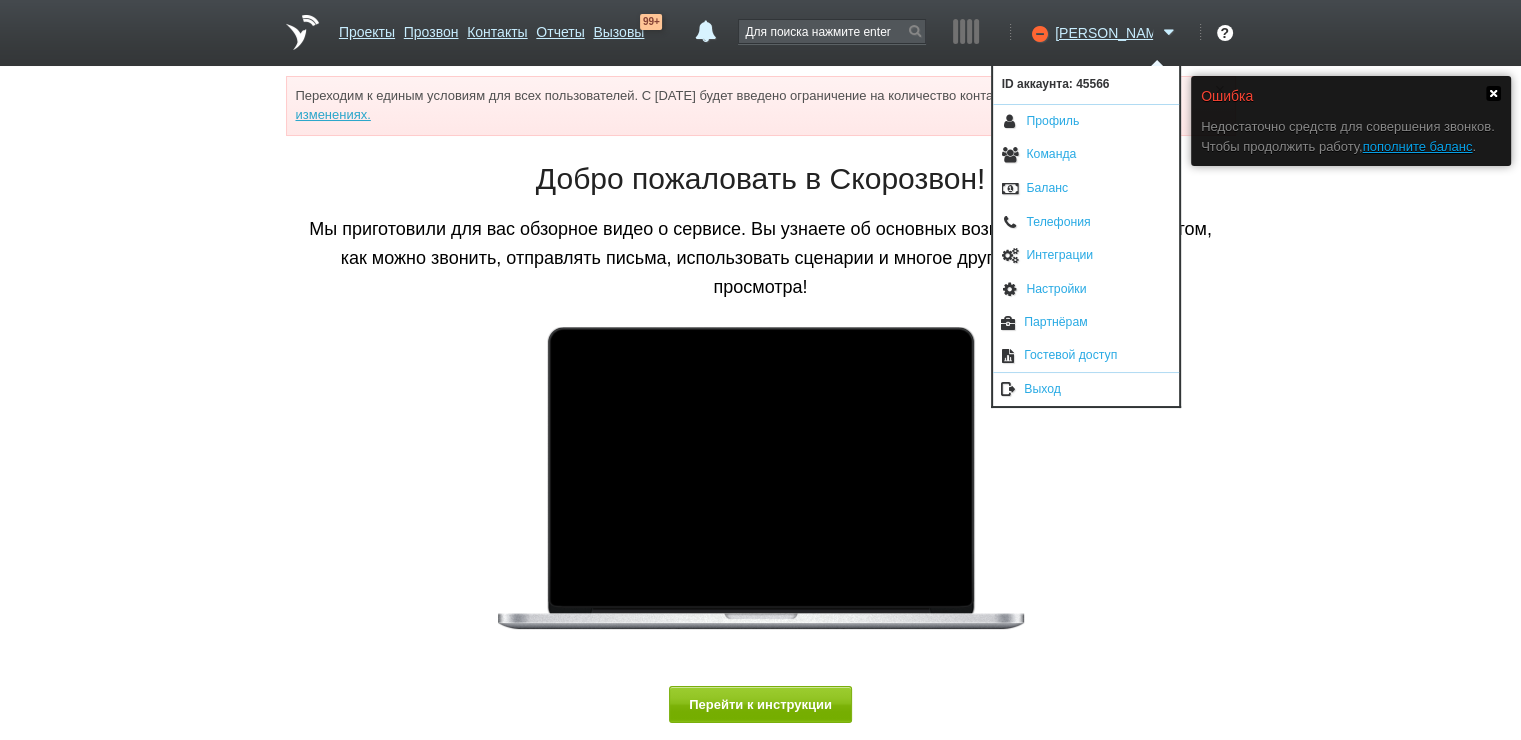 click at bounding box center [1493, 93] 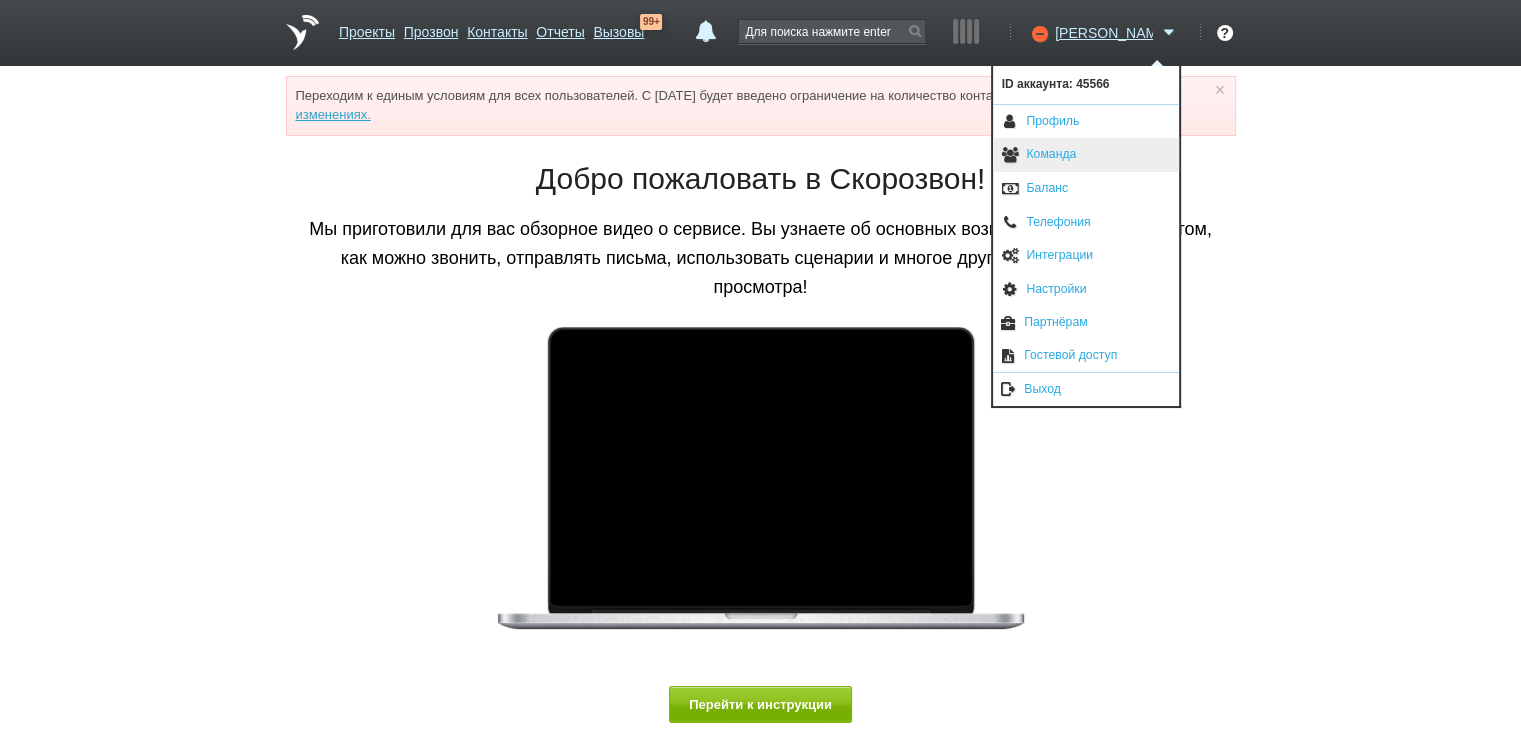 click on "Команда" at bounding box center (1086, 155) 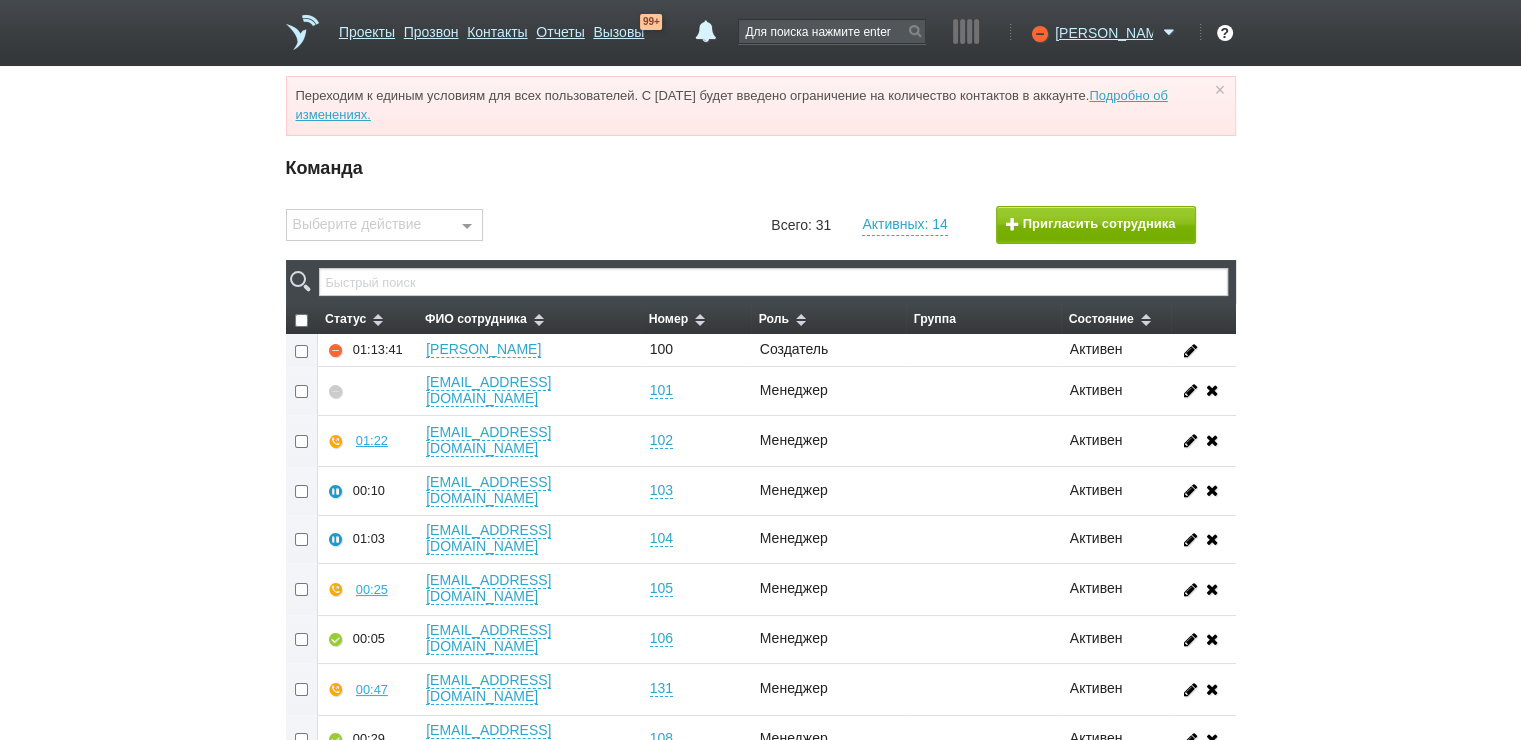click at bounding box center (302, 391) 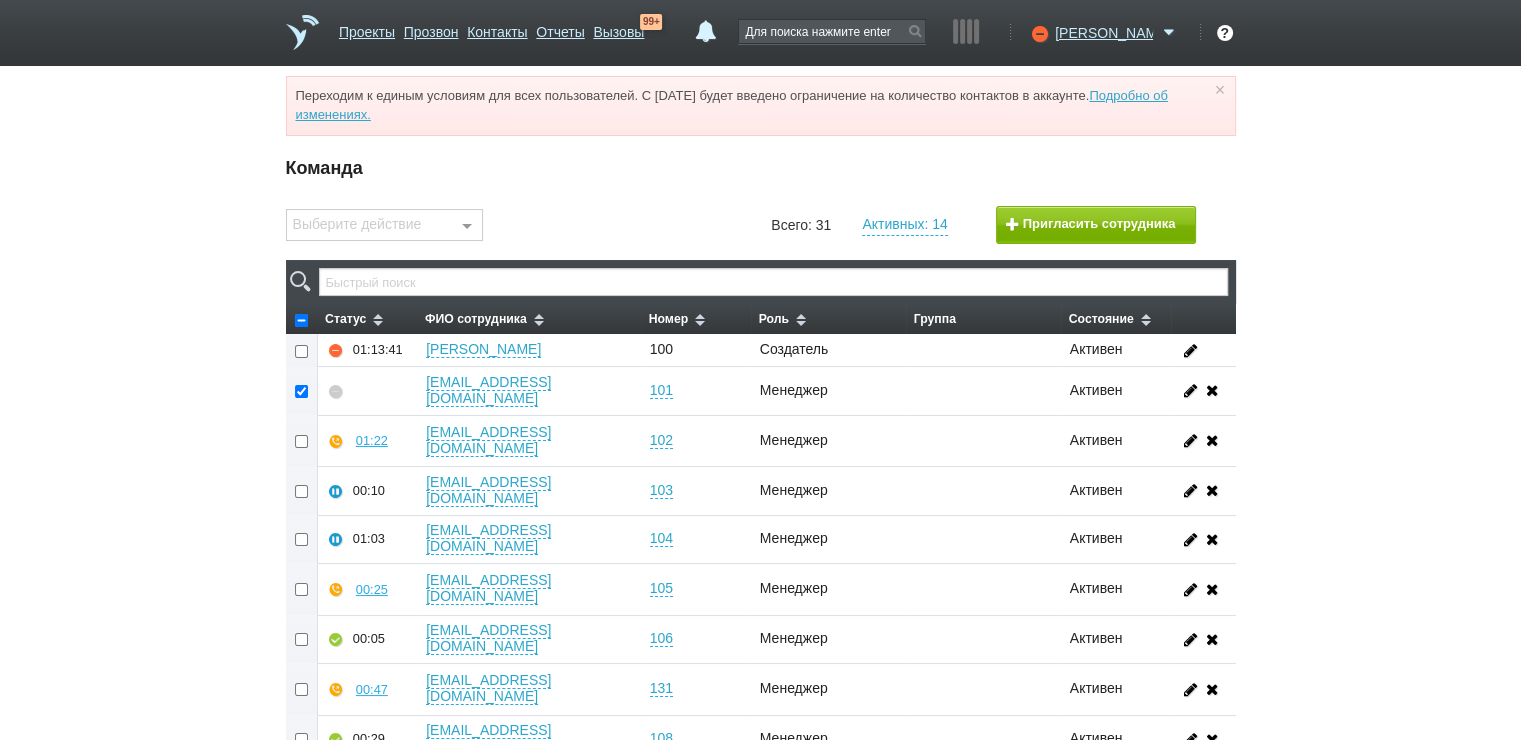 checkbox on "true" 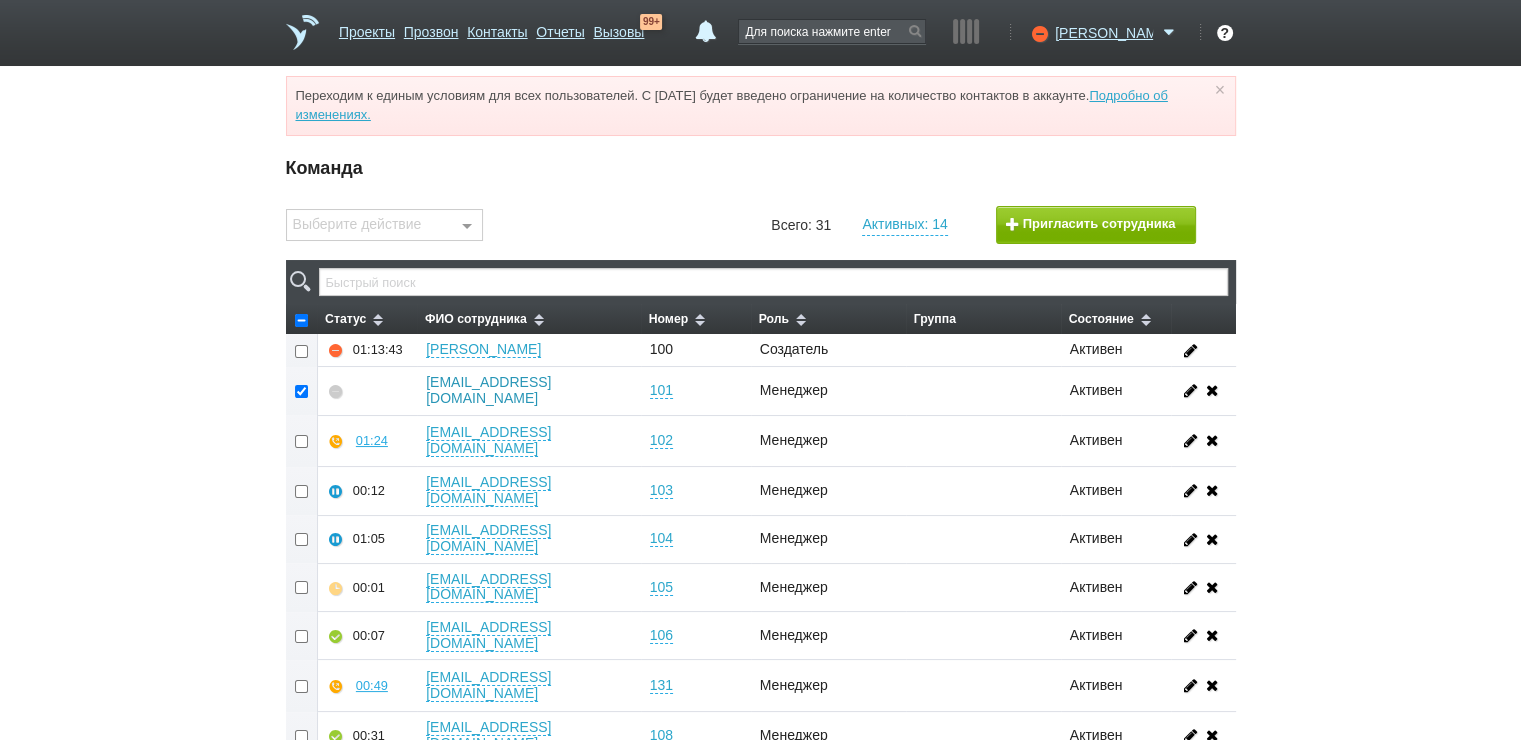click on "[EMAIL_ADDRESS][DOMAIN_NAME]" at bounding box center [488, 390] 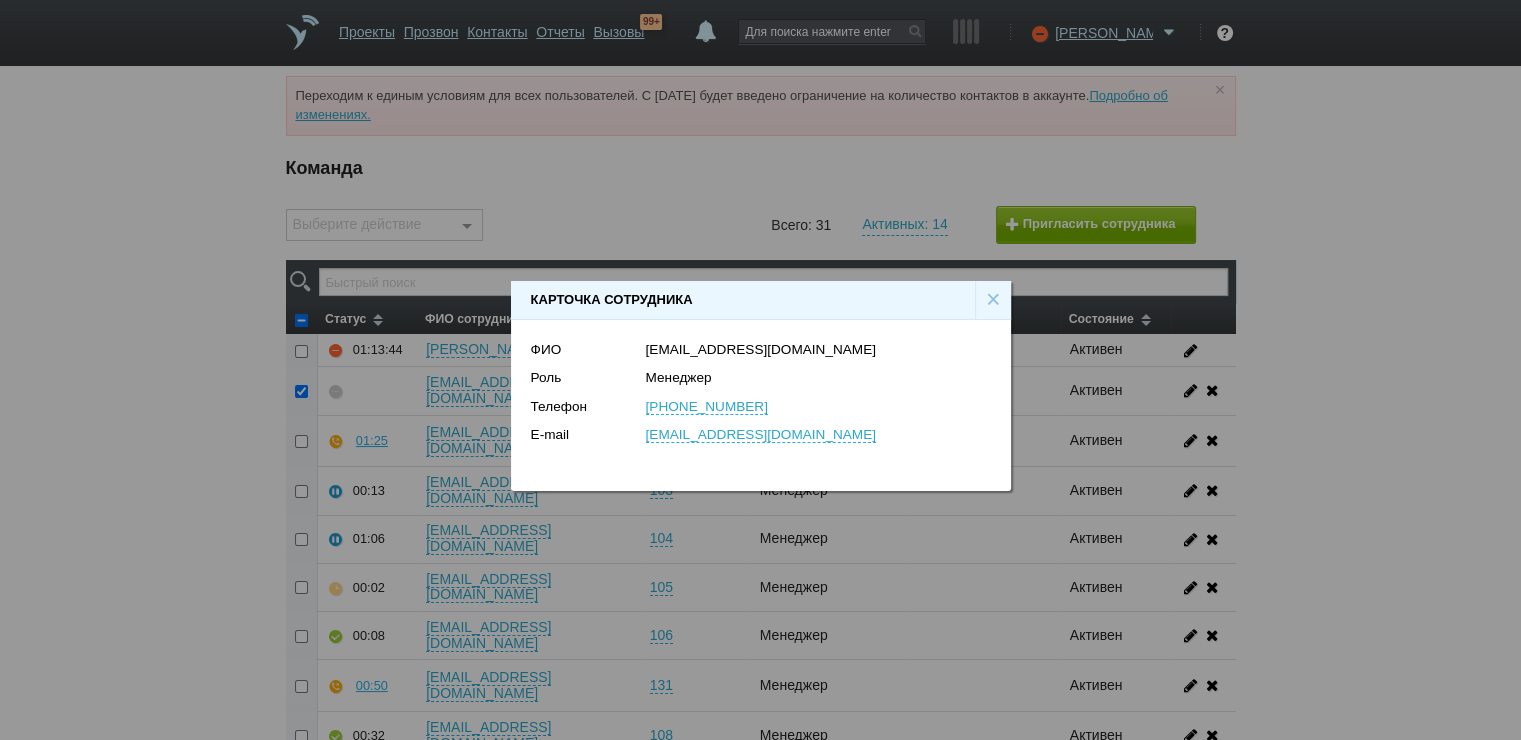 click on "×" at bounding box center (993, 300) 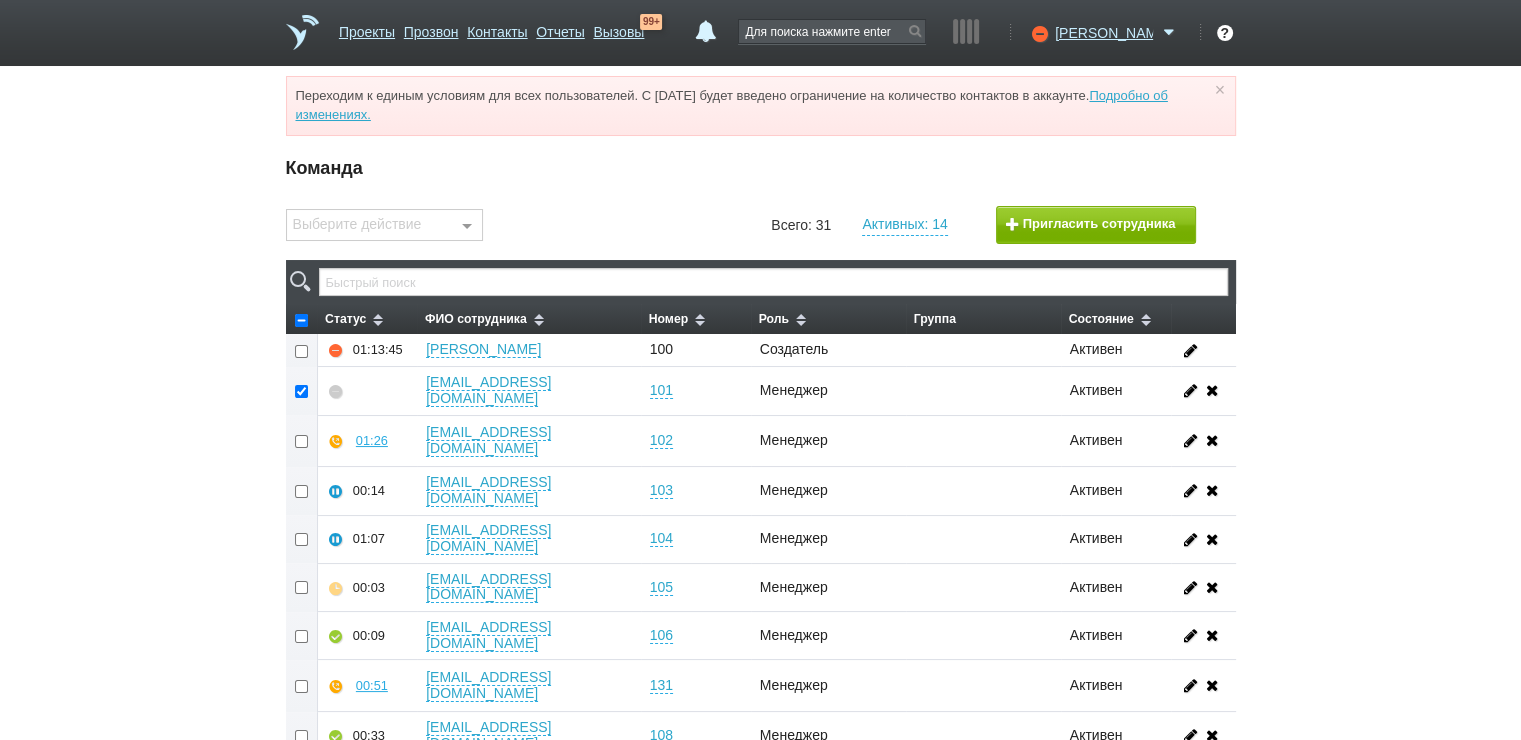 click on "Команда Выберите действие Установить номер Добавить в группу Удалить из группы Заблокировать Разблокировать Выгрузить в Excel Ничего не найдено Список пуст Всего: 31 Активных: 14 Пригласить сотрудника         Статус ФИО сотрудника Номер Роль Группа Состояние   01:13:45 Константин Георгиевич Белоусов 100 Создатель Активен о1@salesmonster.ru 101 Менеджер Активен 01:26 o2@salesmonster.ru 102 Менеджер Активен 00:14 o3@salesmonster.ru 103 Менеджер Активен 01:07 о4@salesmonster.ru 104 Менеджер Активен 00:03 o5@salesmonster.ru 105 Менеджер Активен 00:09 о6@salesmonster.ru 106 Менеджер Активен 00:51 о7@salesmonster.ru 131 Менеджер Активен 00:33 o8@salesmonster.ru" at bounding box center (761, 1025) 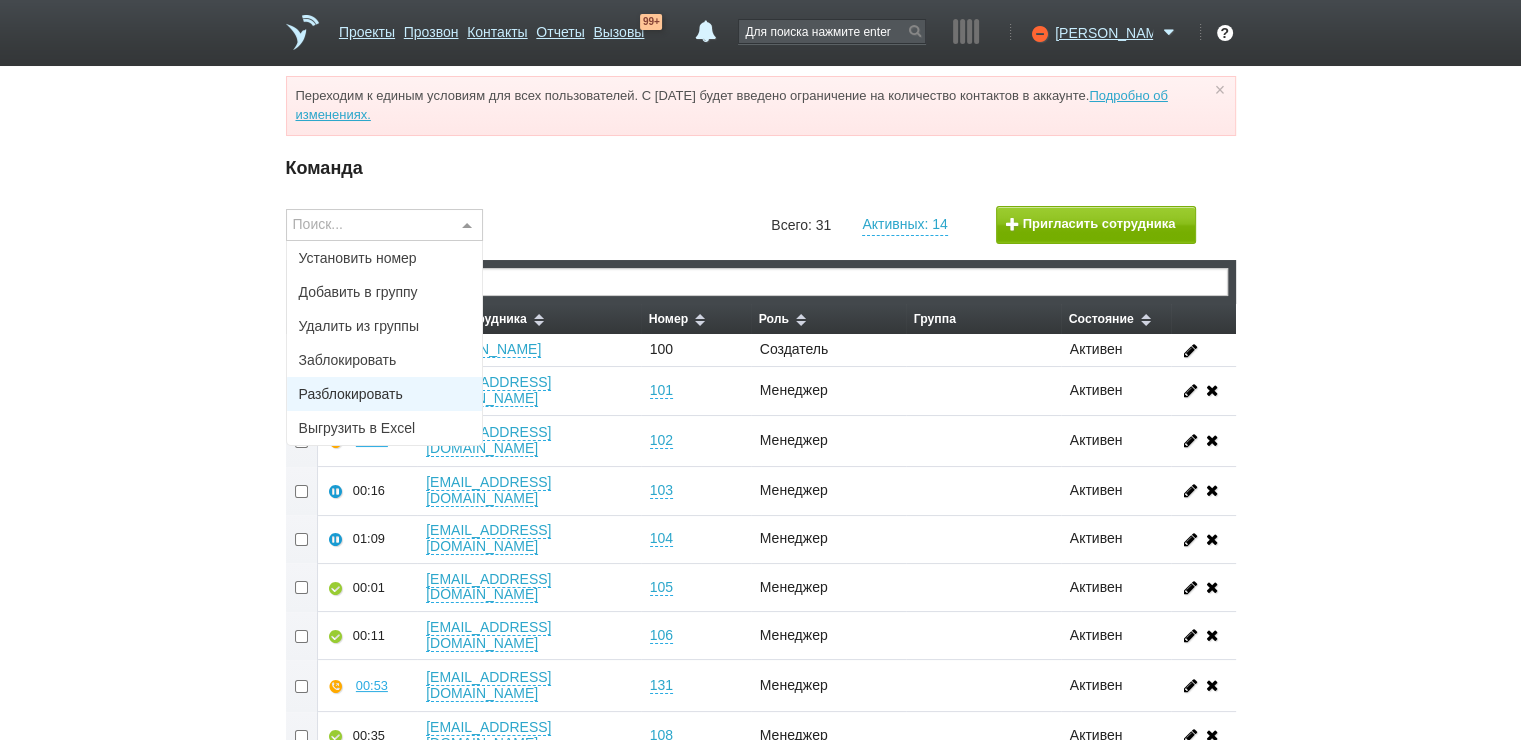 click on "Разблокировать" at bounding box center (351, 394) 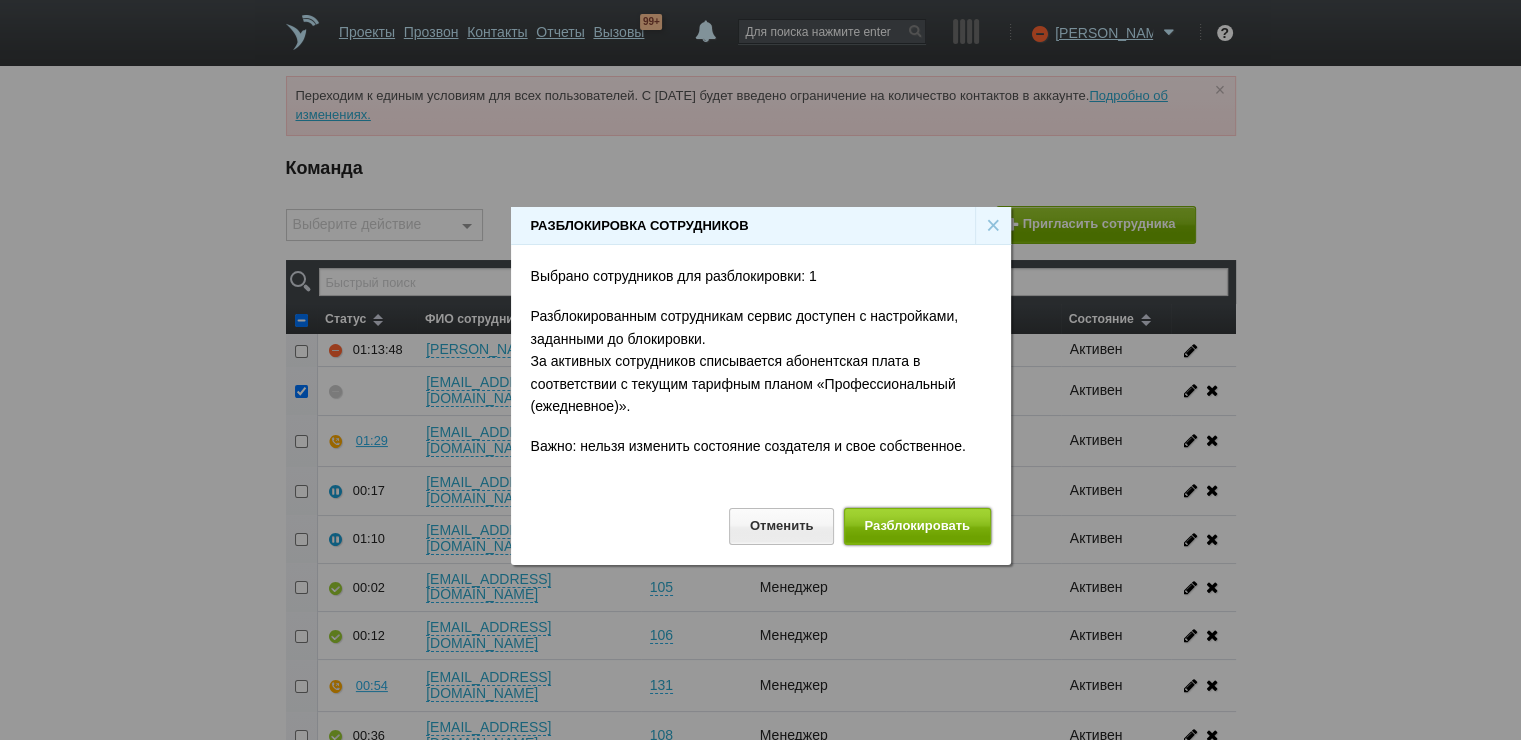 click on "Разблокировать" at bounding box center (917, 526) 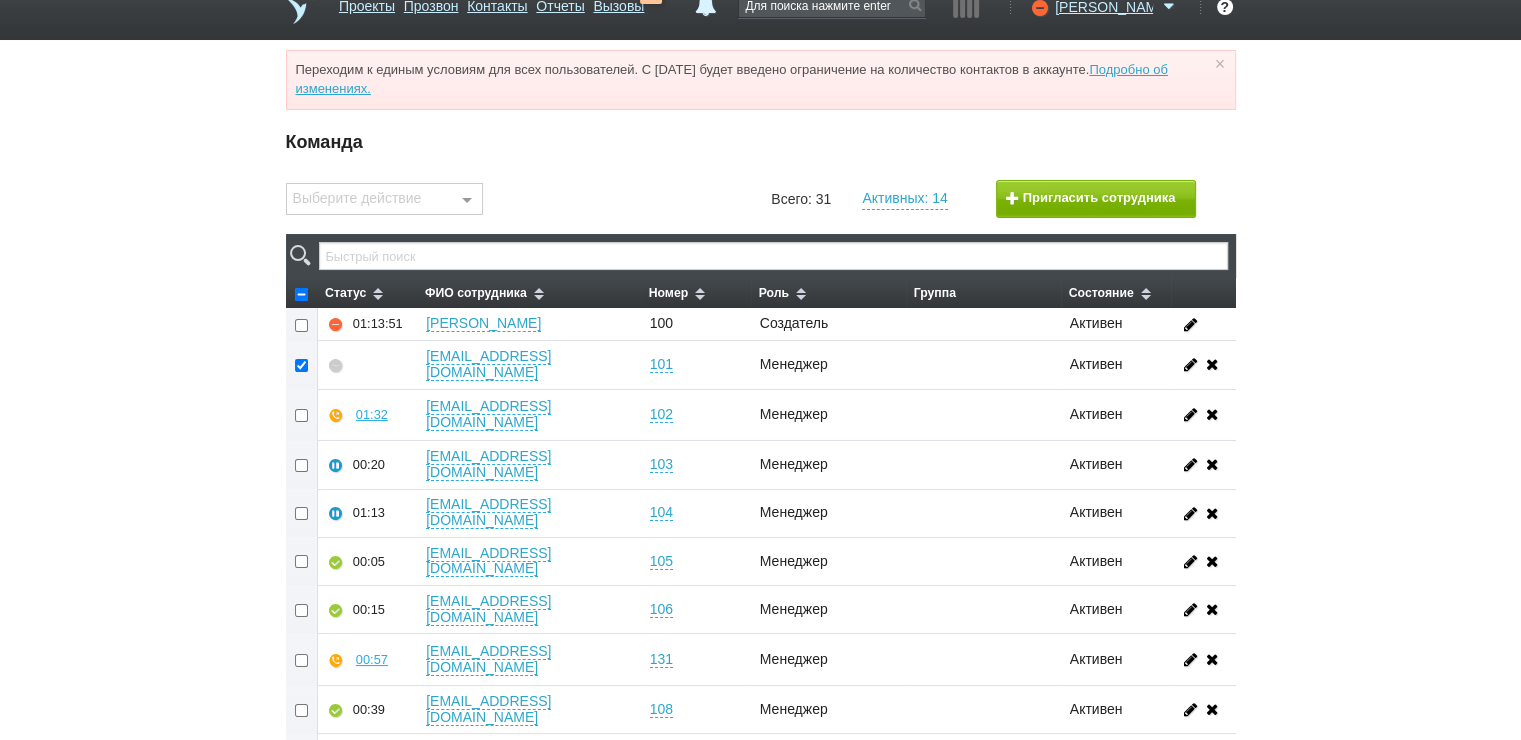 scroll, scrollTop: 0, scrollLeft: 0, axis: both 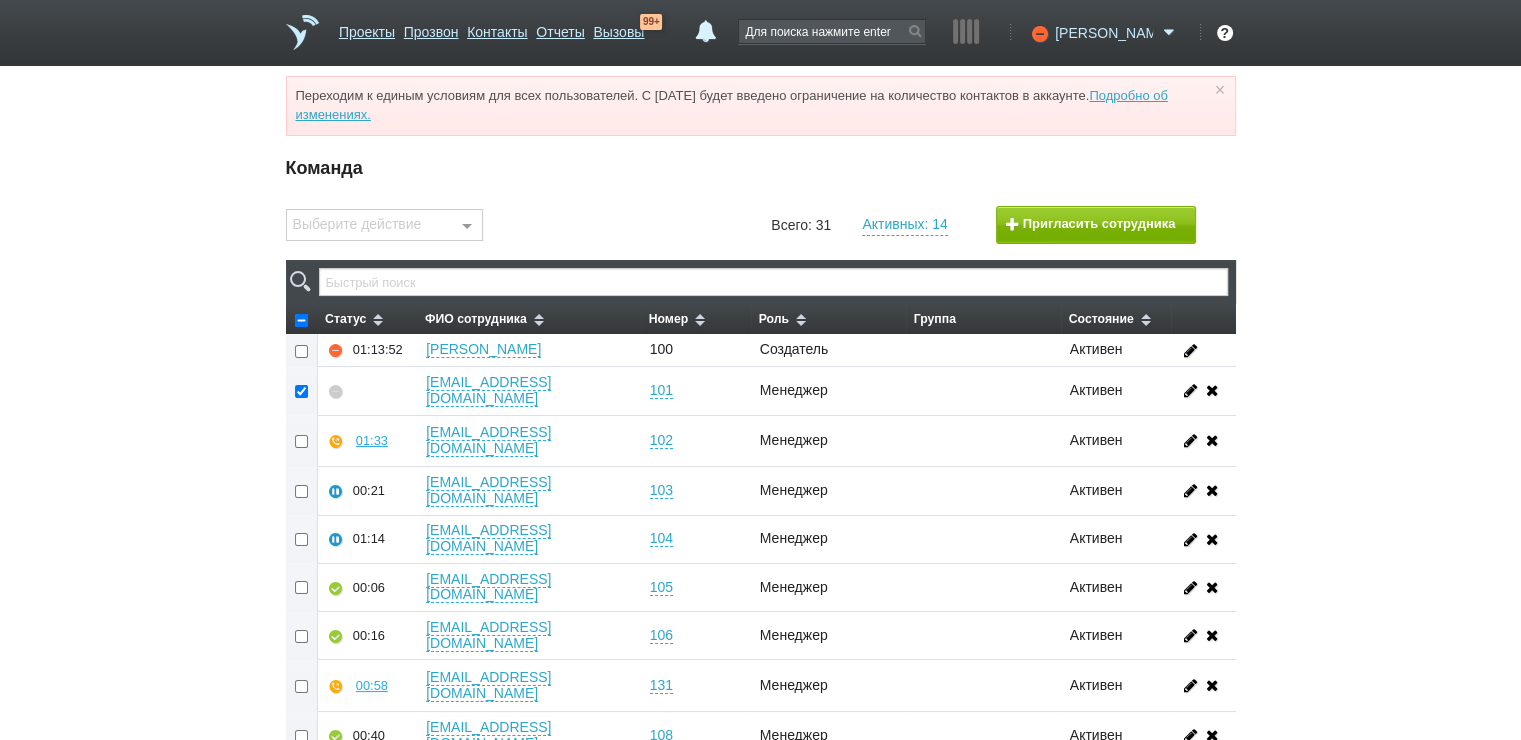 click on "[PERSON_NAME]" at bounding box center (1104, 33) 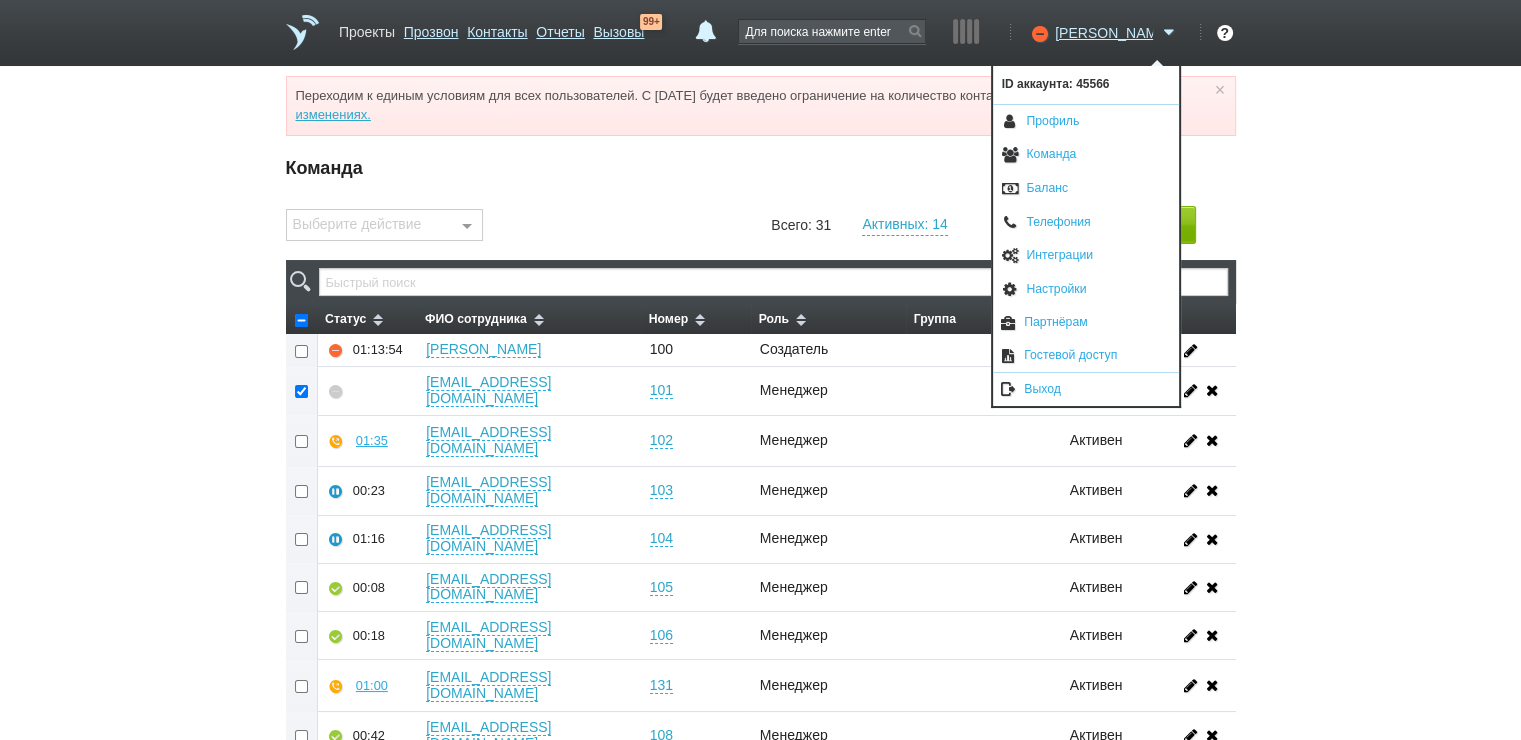 click on "Проекты" at bounding box center [367, 28] 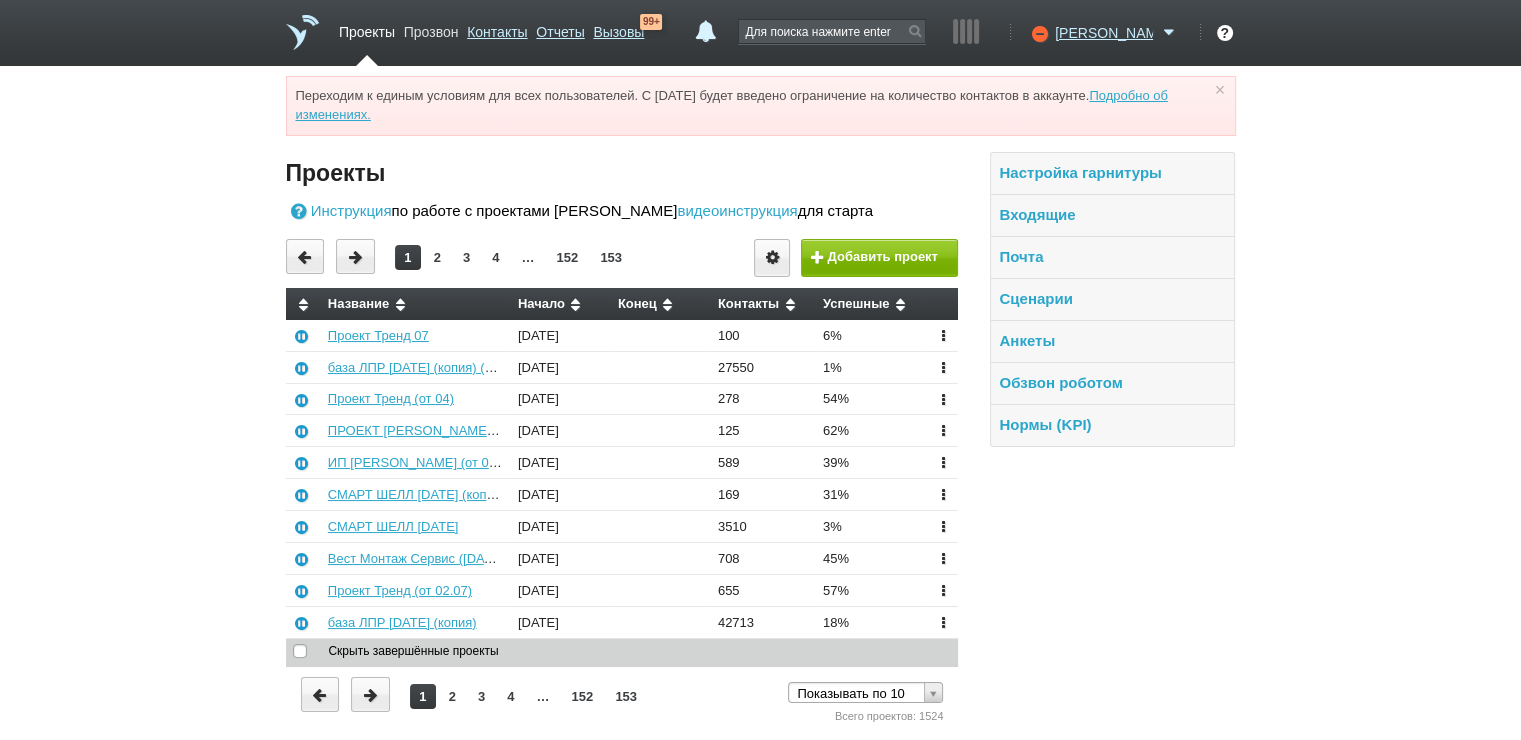 click on "Прозвон" at bounding box center [431, 28] 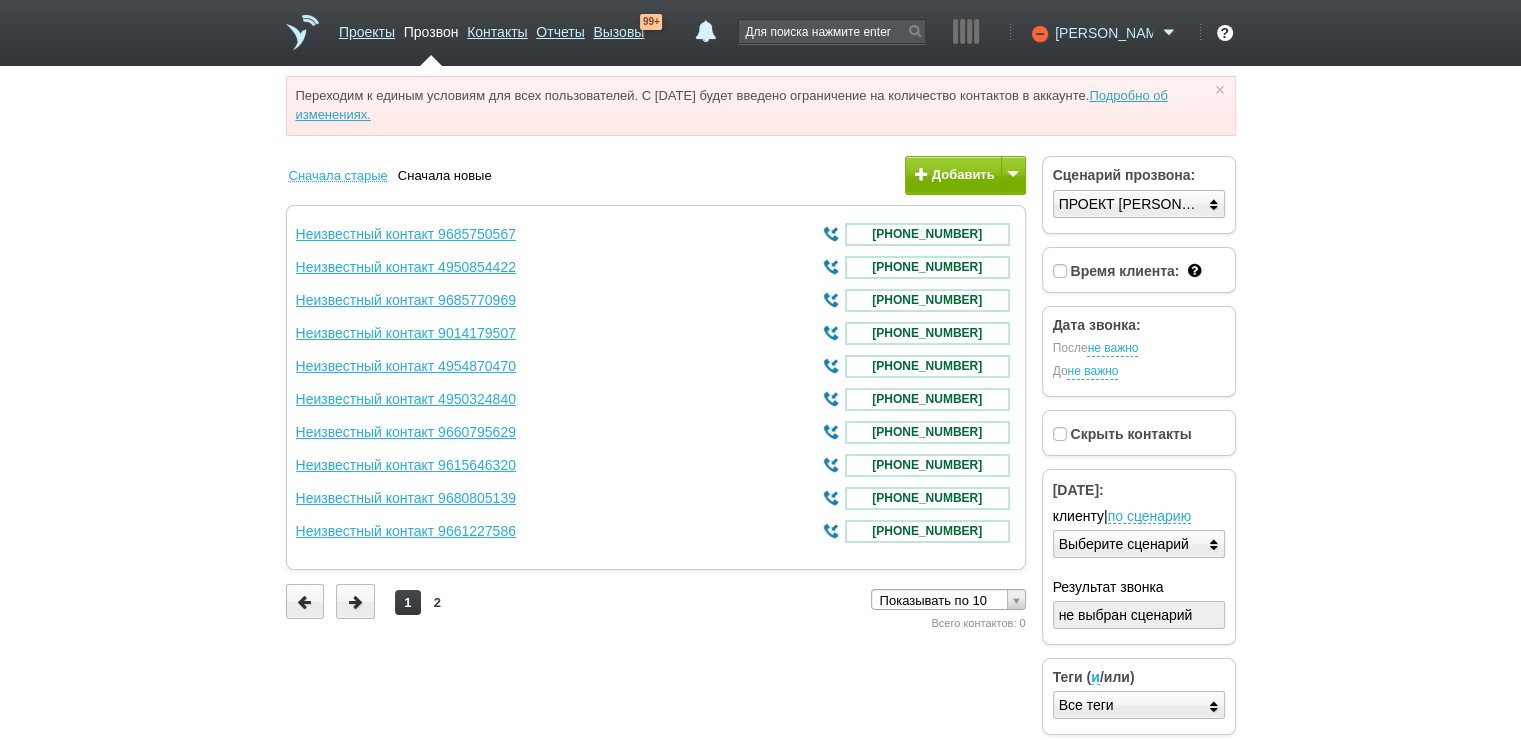 click on "[PERSON_NAME]" at bounding box center [1104, 33] 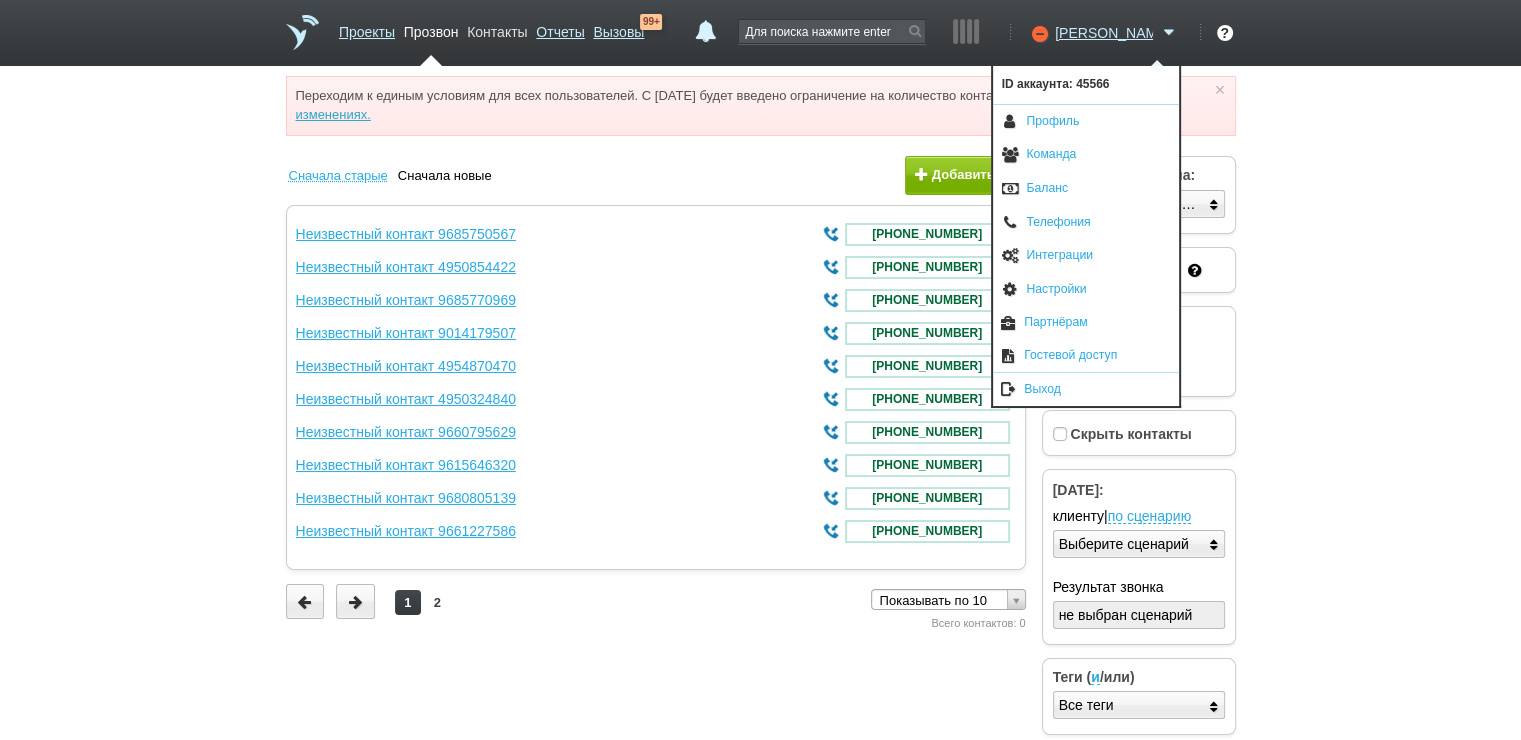 click on "Контакты" at bounding box center [497, 28] 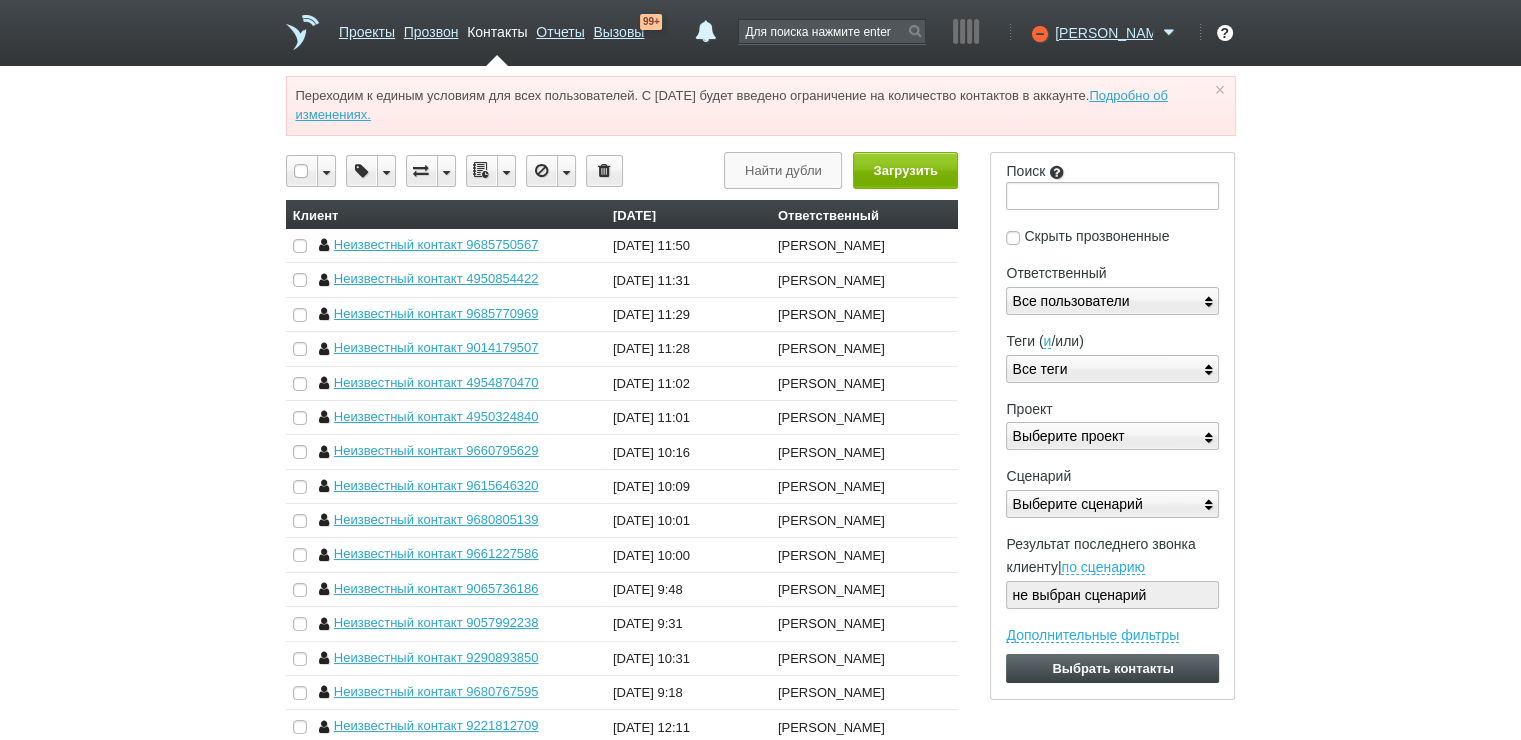 click on "Проекты" at bounding box center (367, 40) 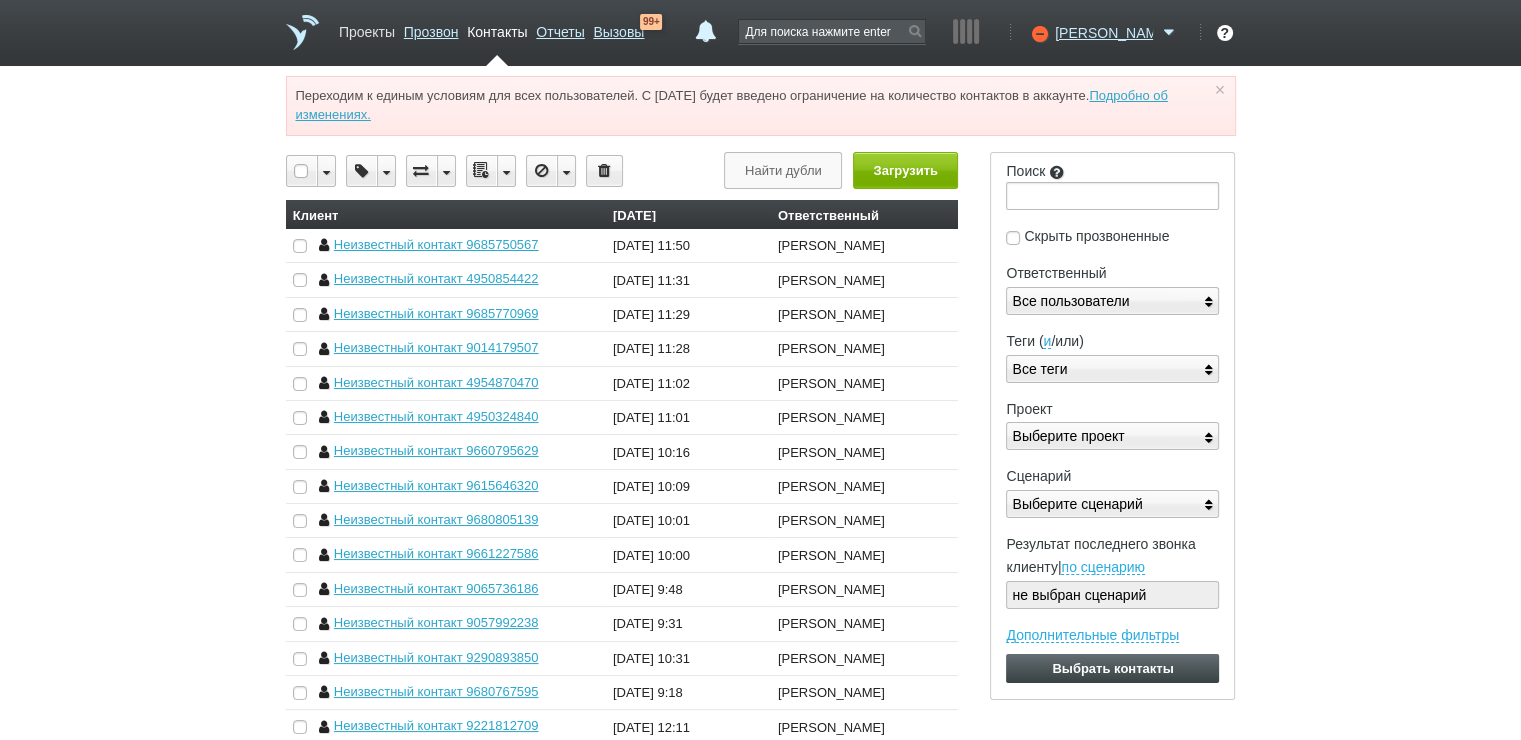 click on "Проекты" at bounding box center [367, 28] 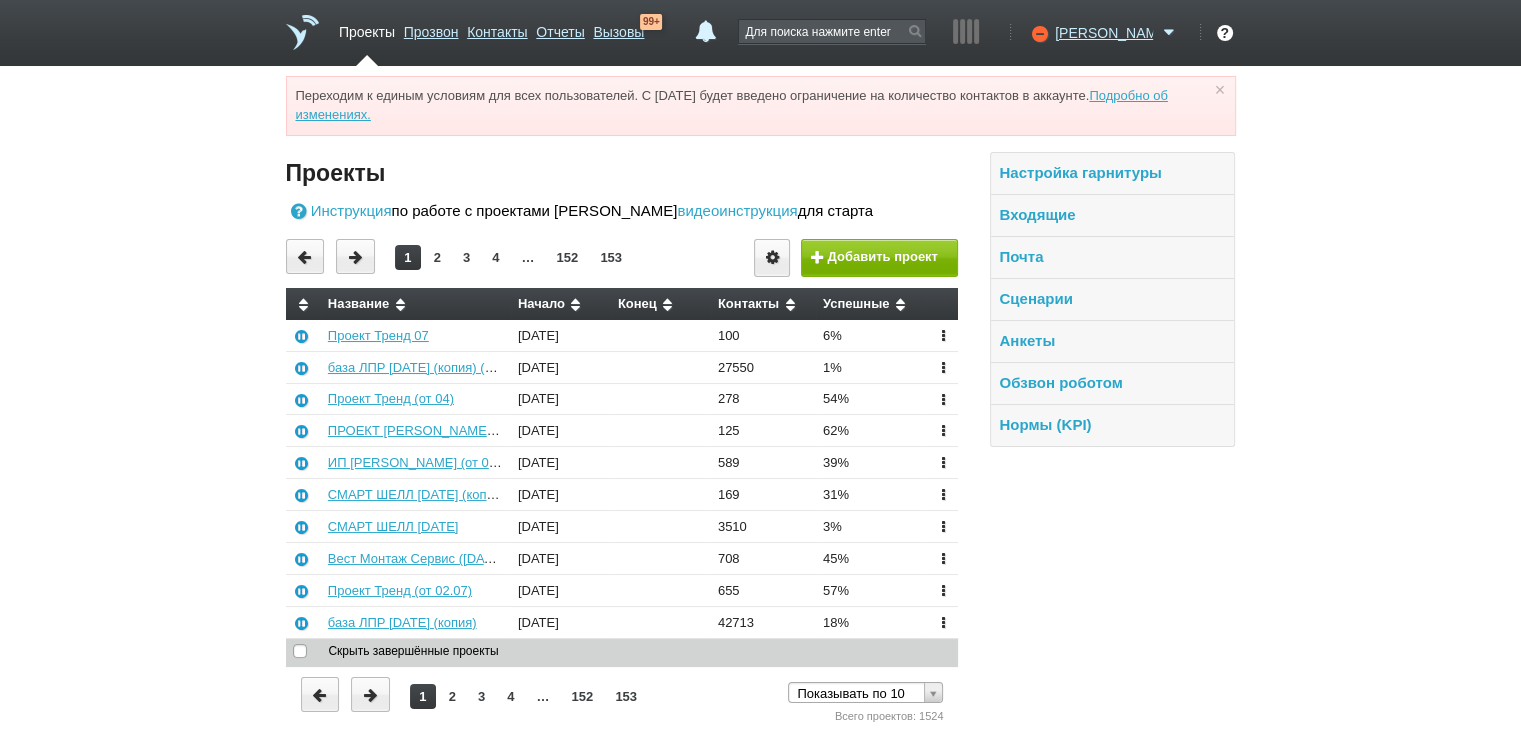 click on "2" at bounding box center [437, 257] 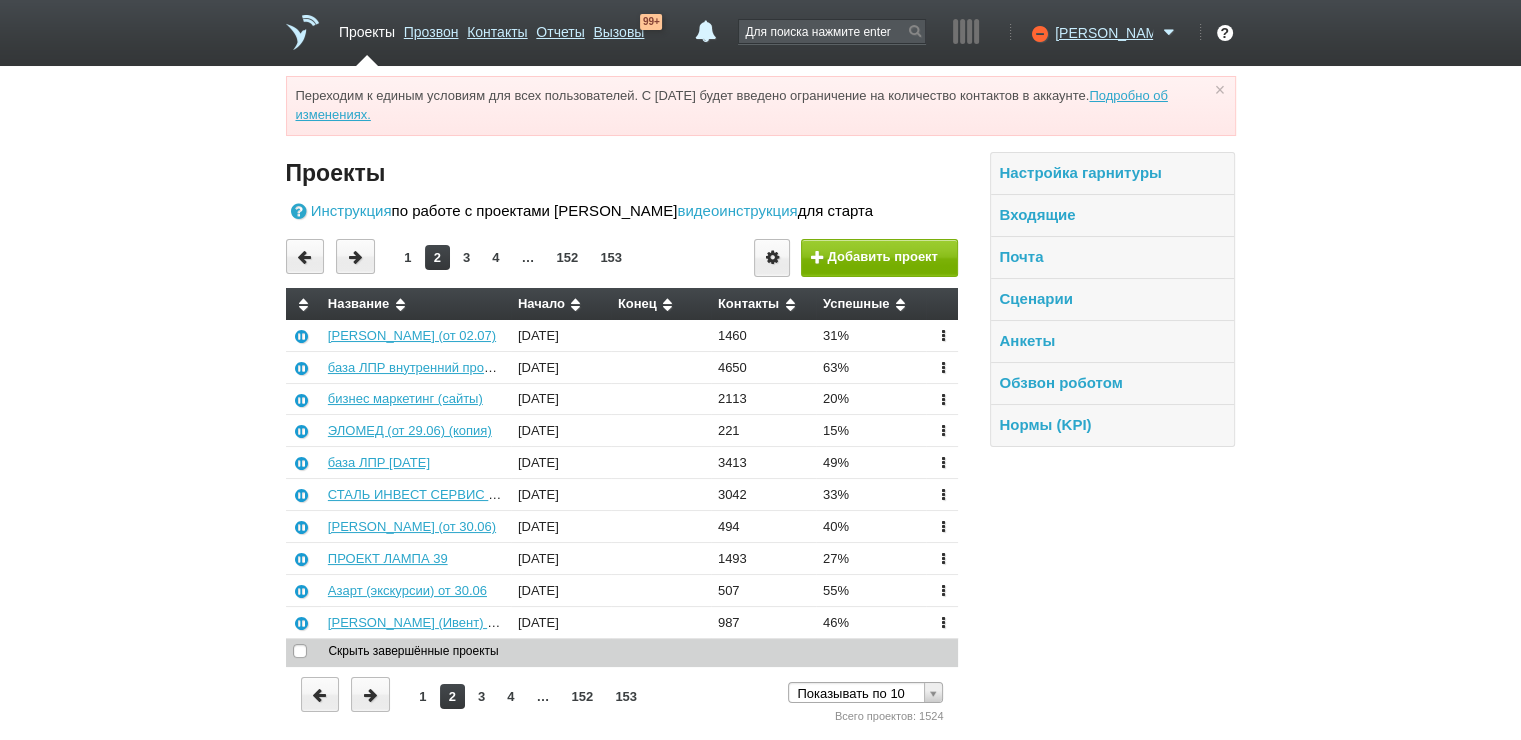 click on "1" at bounding box center [407, 257] 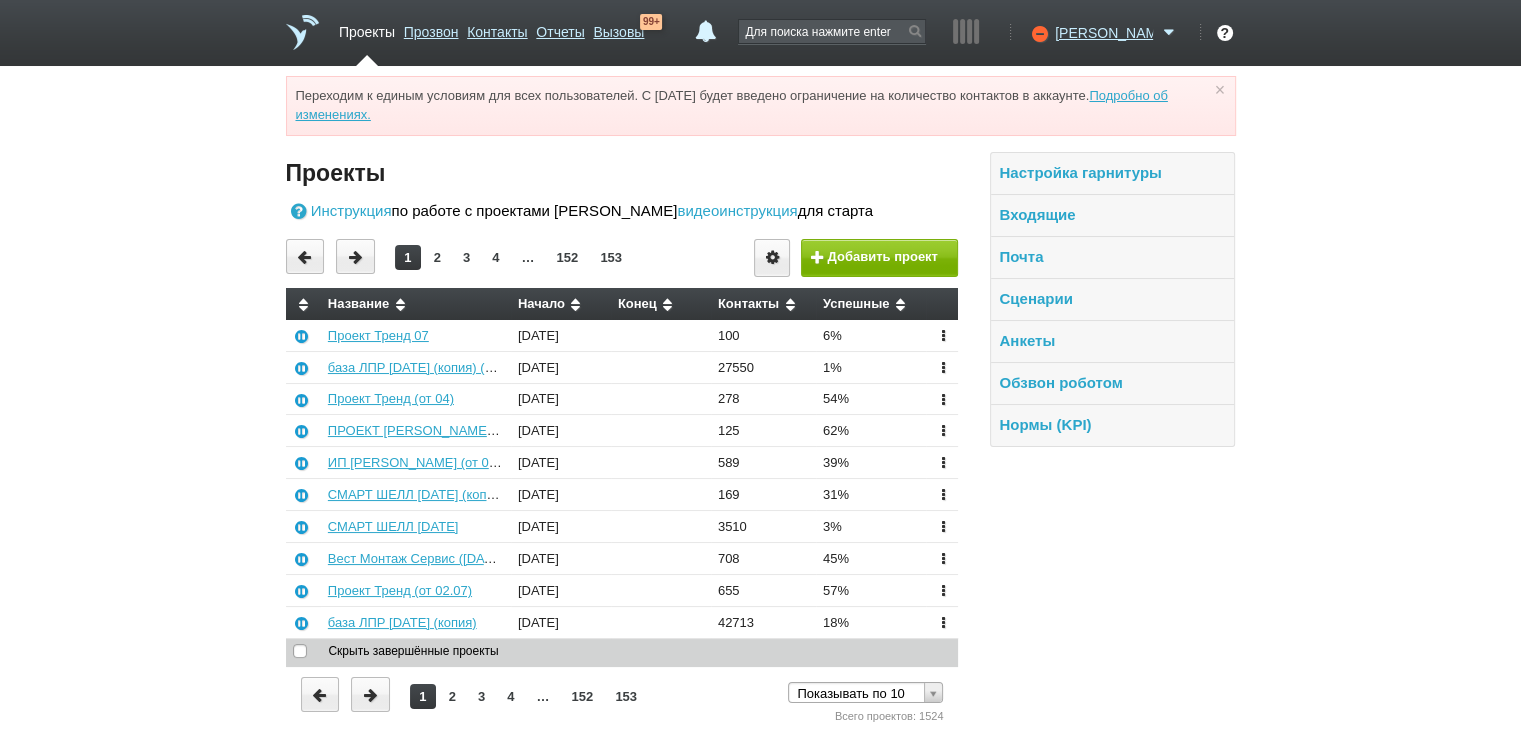 click on "1
2
3
4
…
152
153" at bounding box center [511, 256] 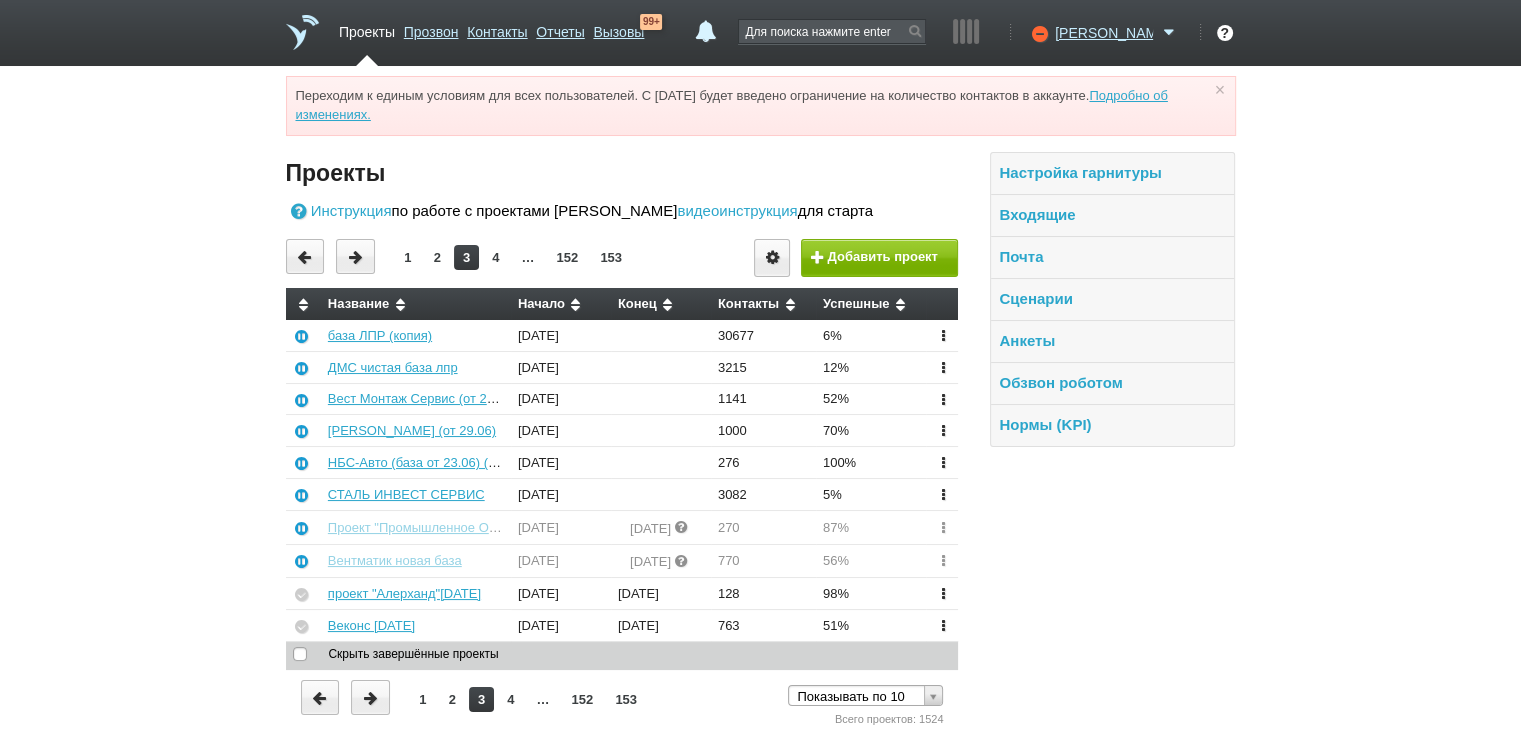 click on "1" at bounding box center (407, 257) 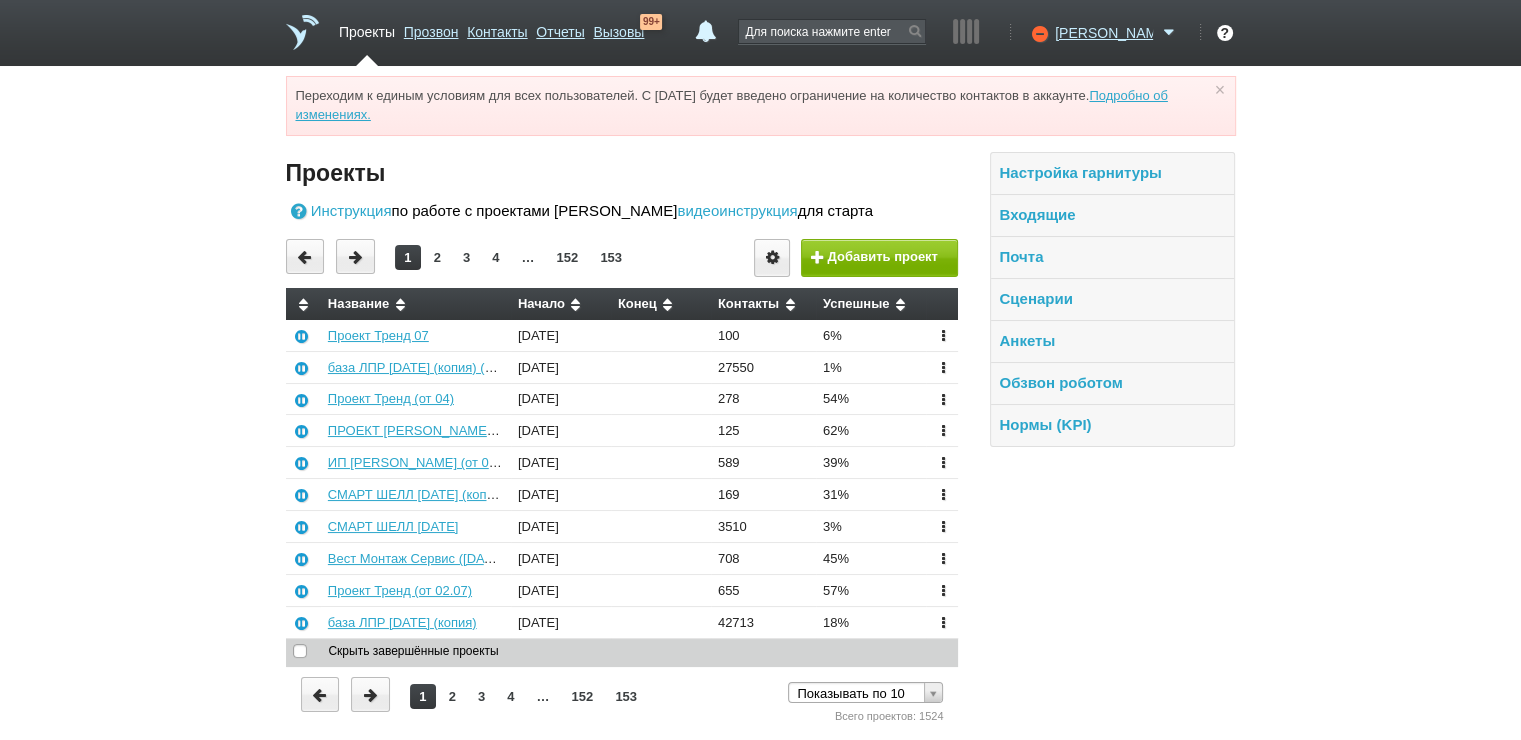 click on "2" at bounding box center [437, 257] 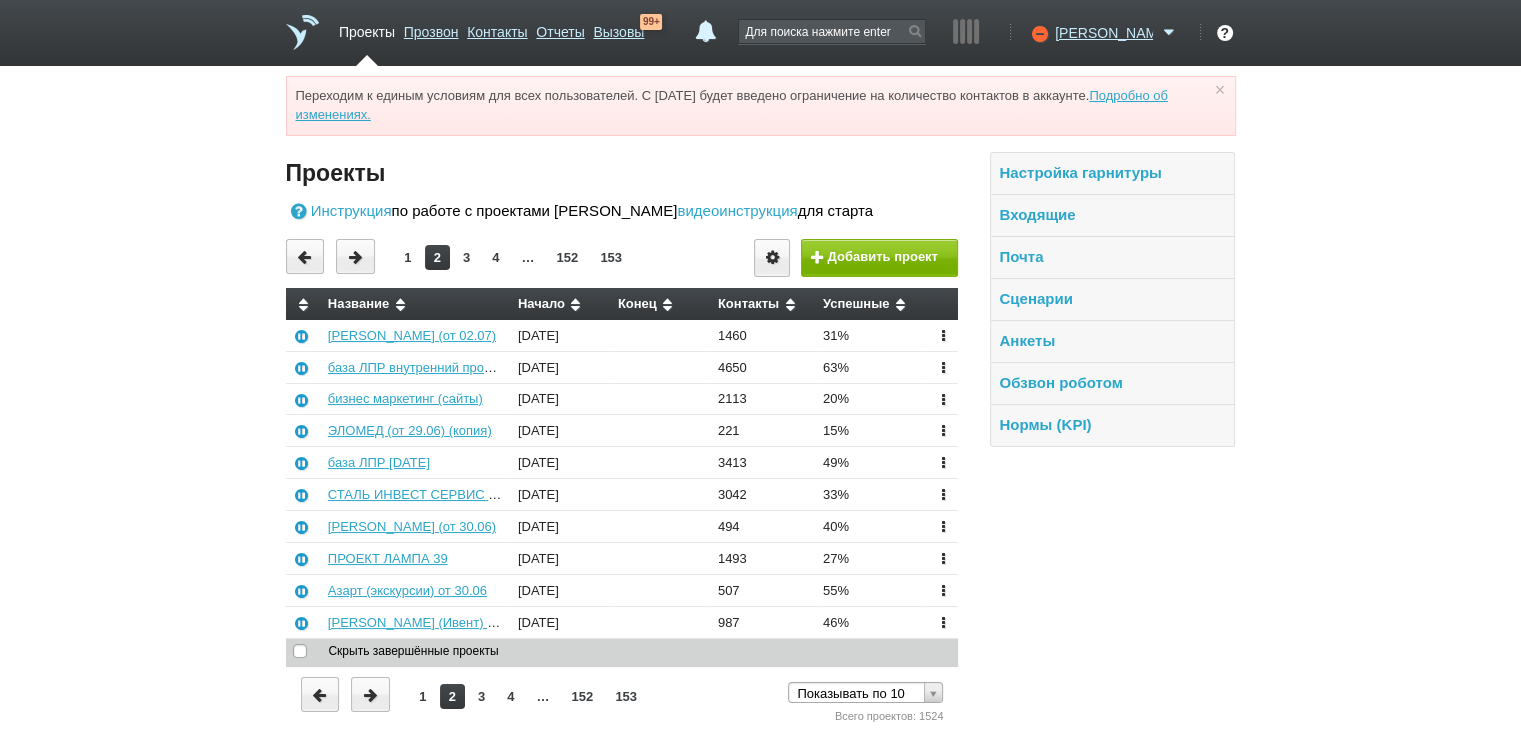 click on "1" at bounding box center [407, 257] 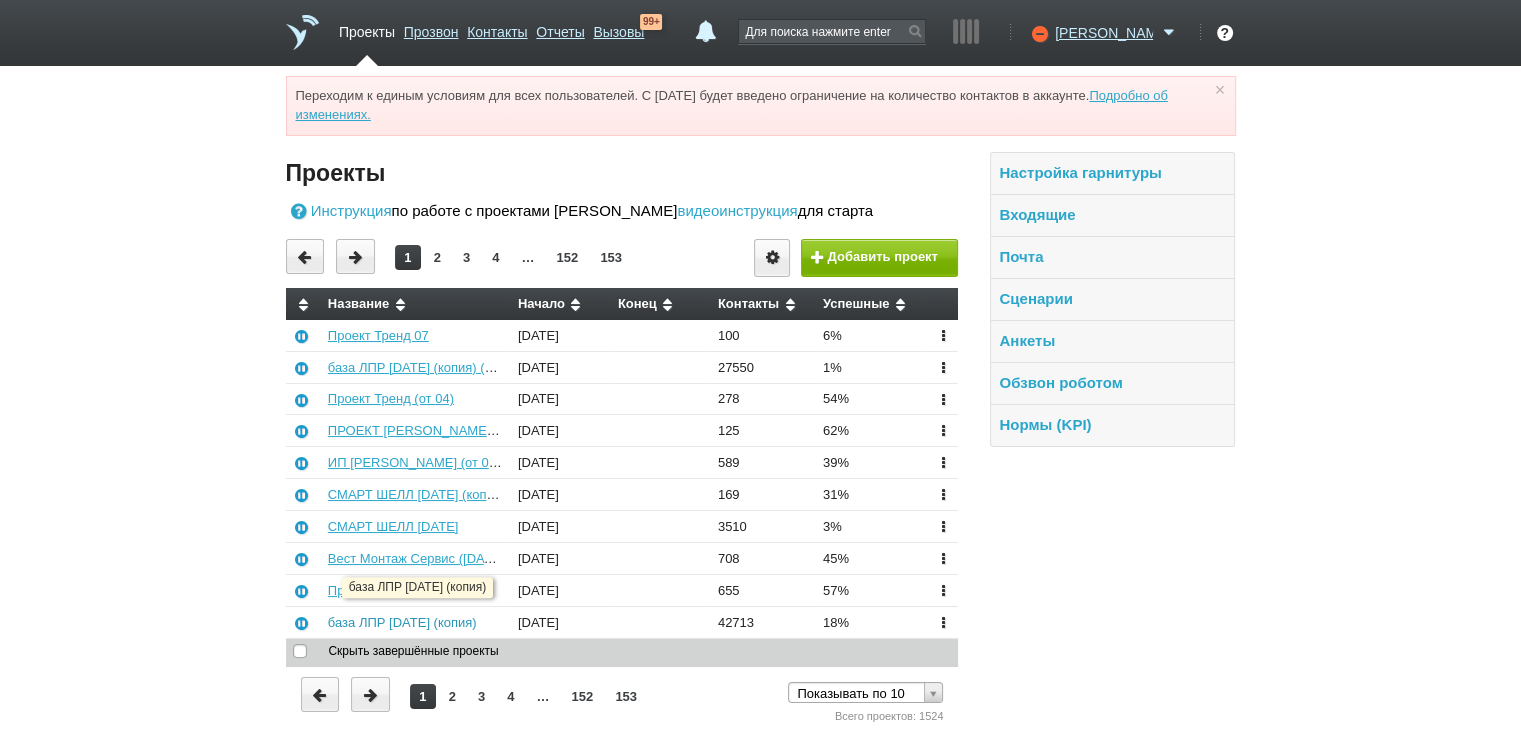 click on "база ЛПР  01.07.25 (копия)" at bounding box center [402, 622] 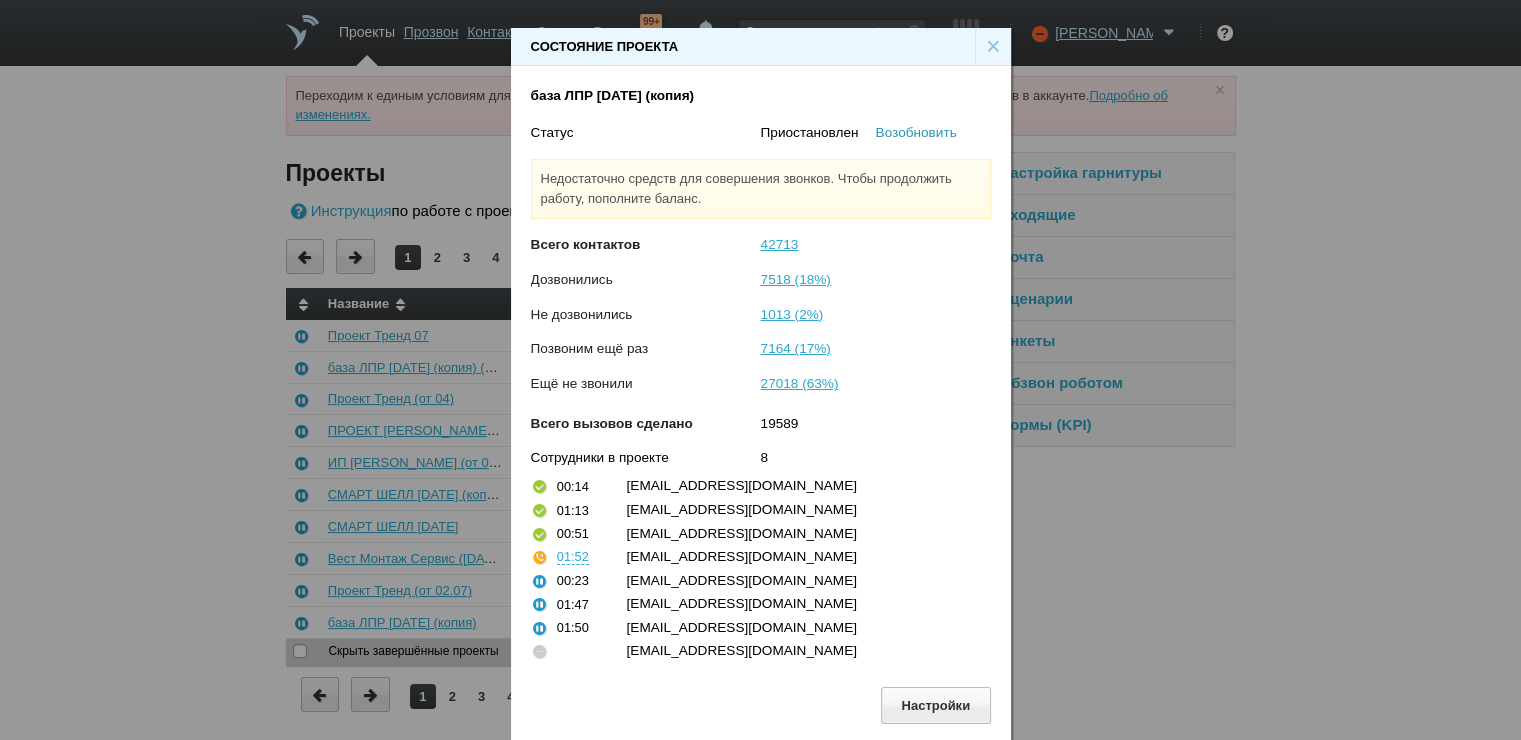 click on "Возобновить" at bounding box center (916, 132) 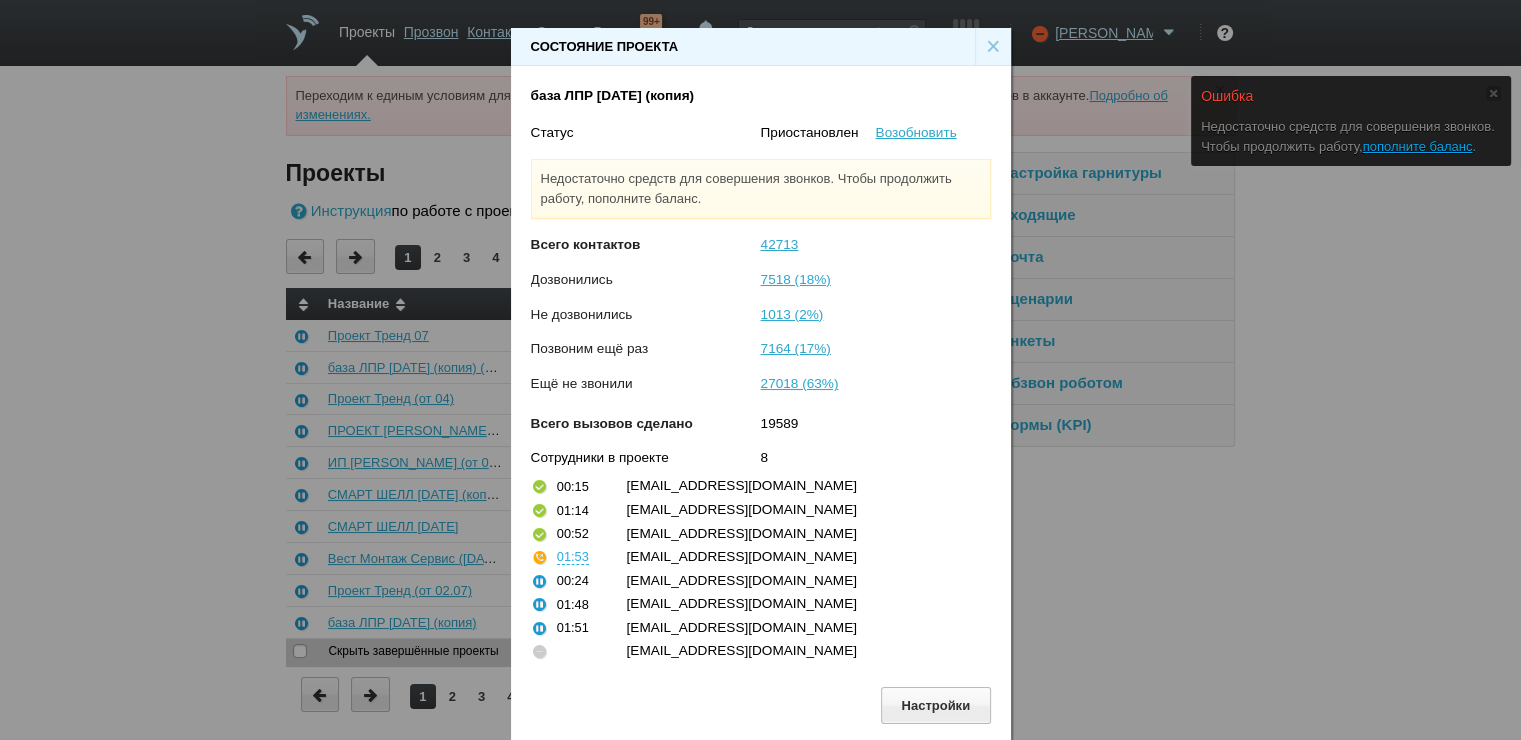 click on "×" at bounding box center (993, 47) 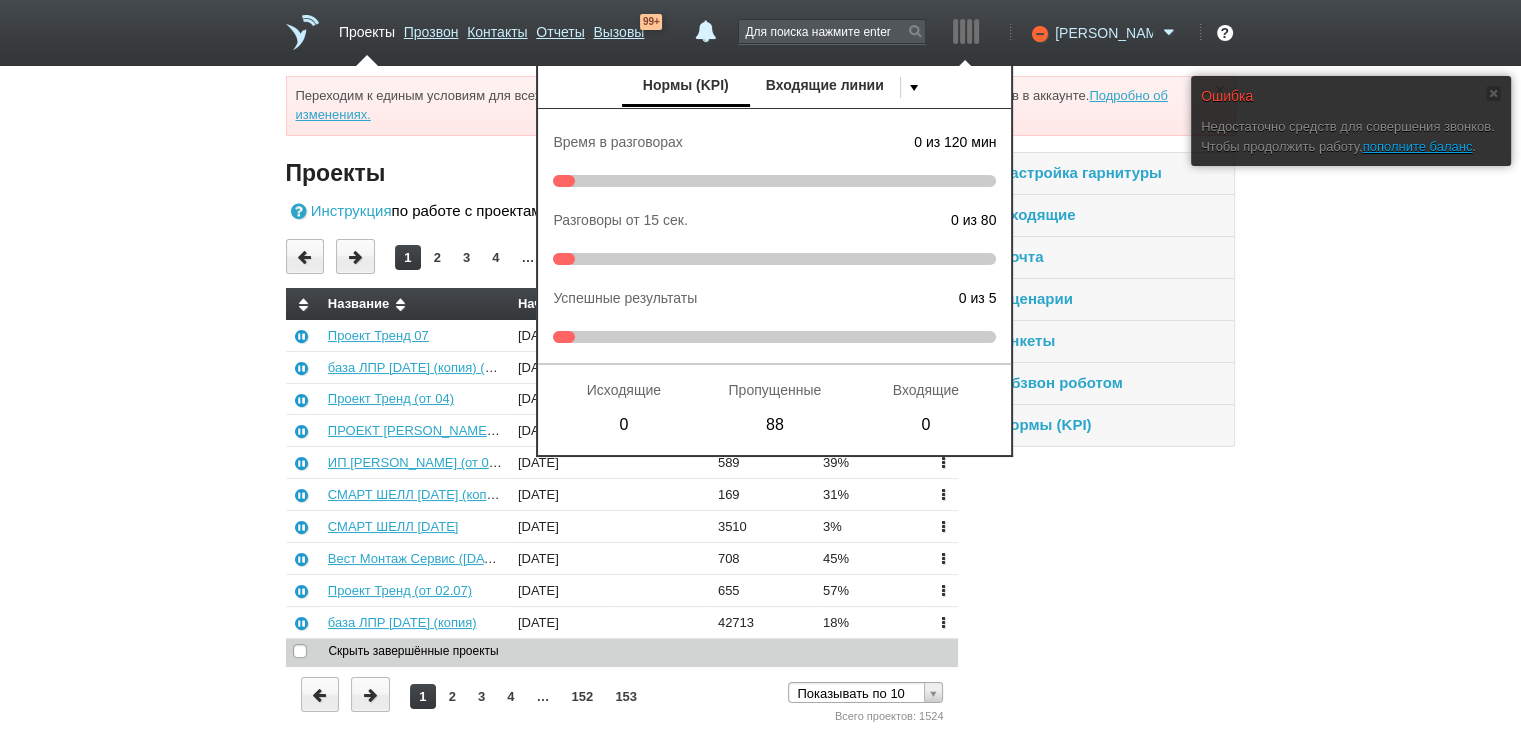 click on "[PERSON_NAME]" at bounding box center [1104, 33] 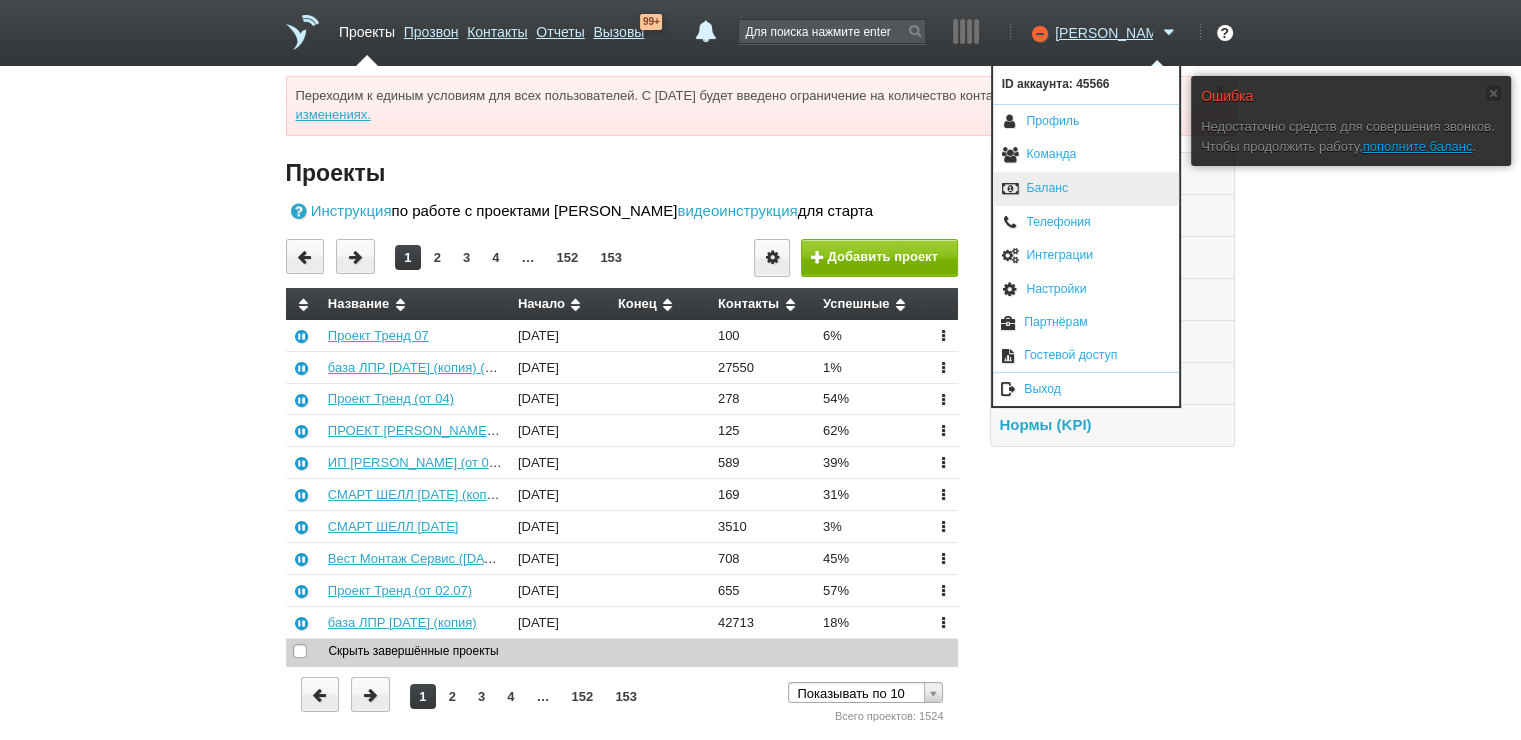 click on "Баланс" at bounding box center [1086, 189] 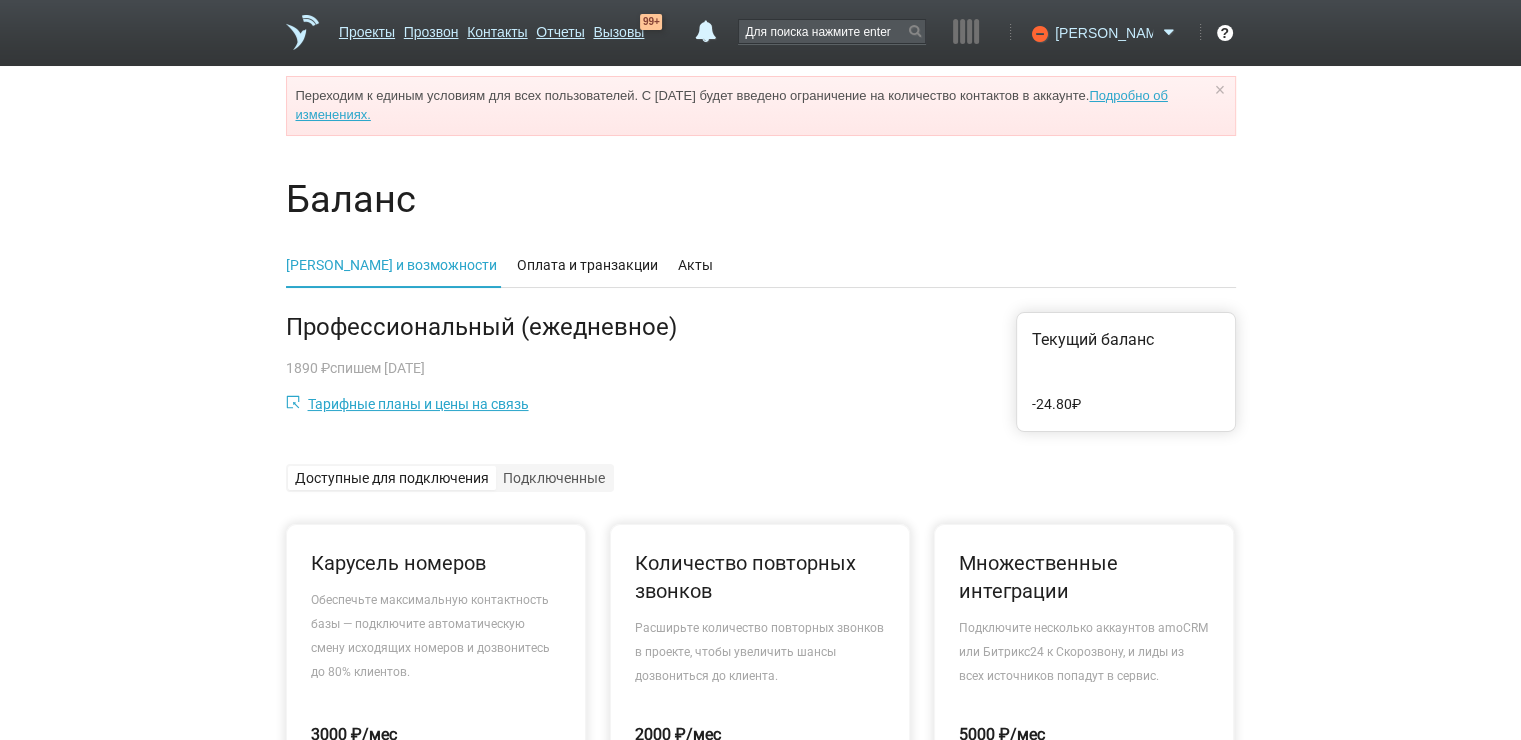 click on "[PERSON_NAME]" at bounding box center [1104, 33] 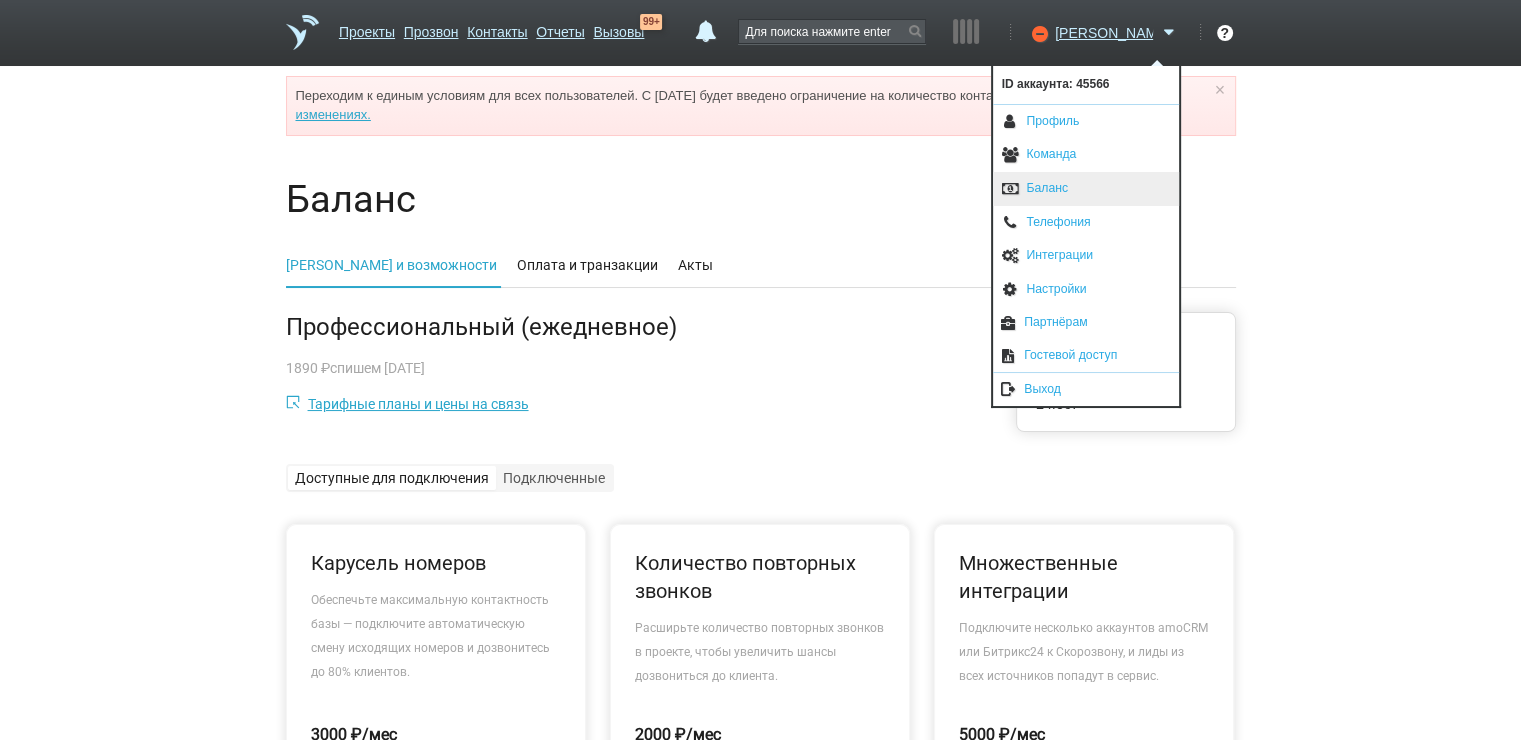 click on "Баланс" at bounding box center (1086, 189) 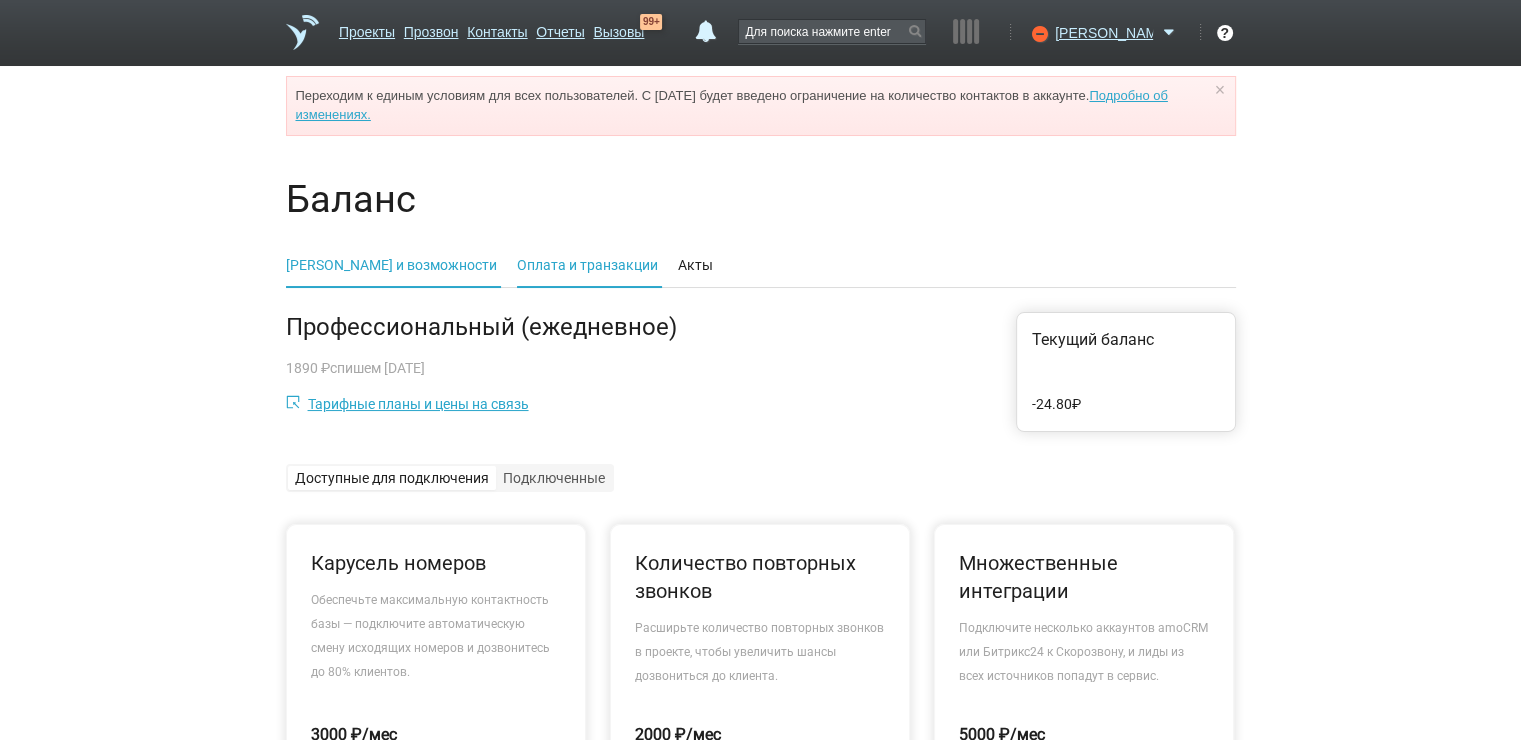 click on "Оплата и транзакции" at bounding box center [587, 265] 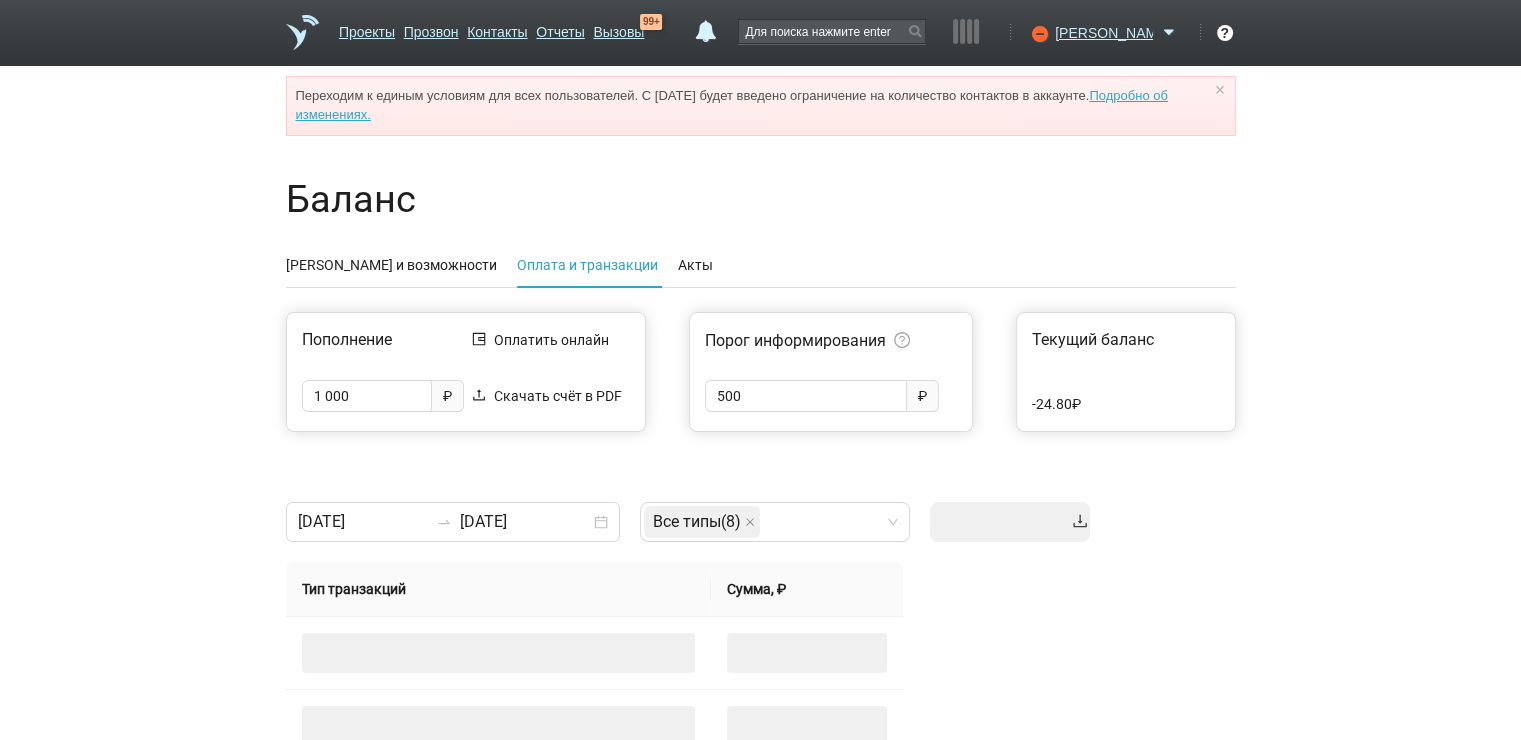 drag, startPoint x: 383, startPoint y: 387, endPoint x: 245, endPoint y: 394, distance: 138.17743 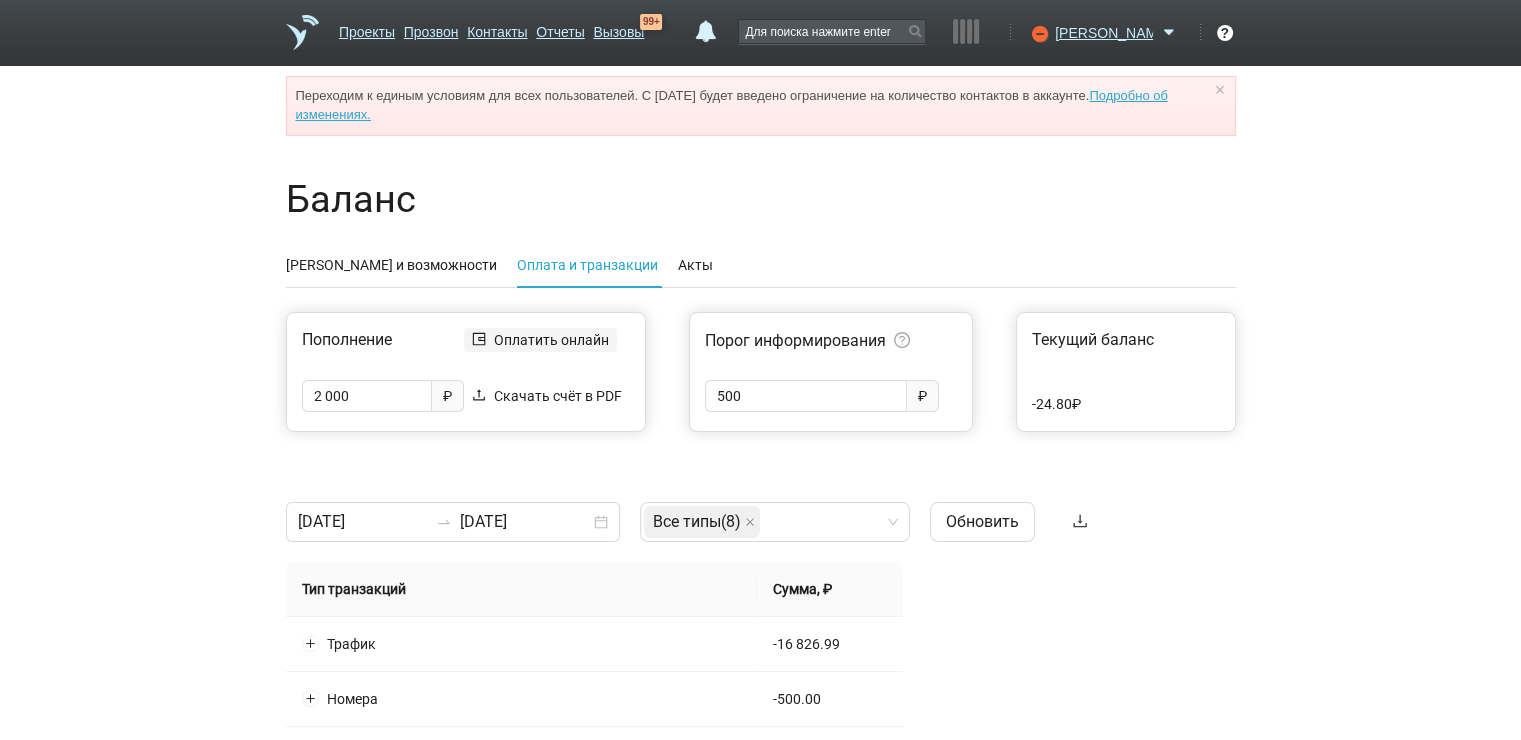 type on "2 000" 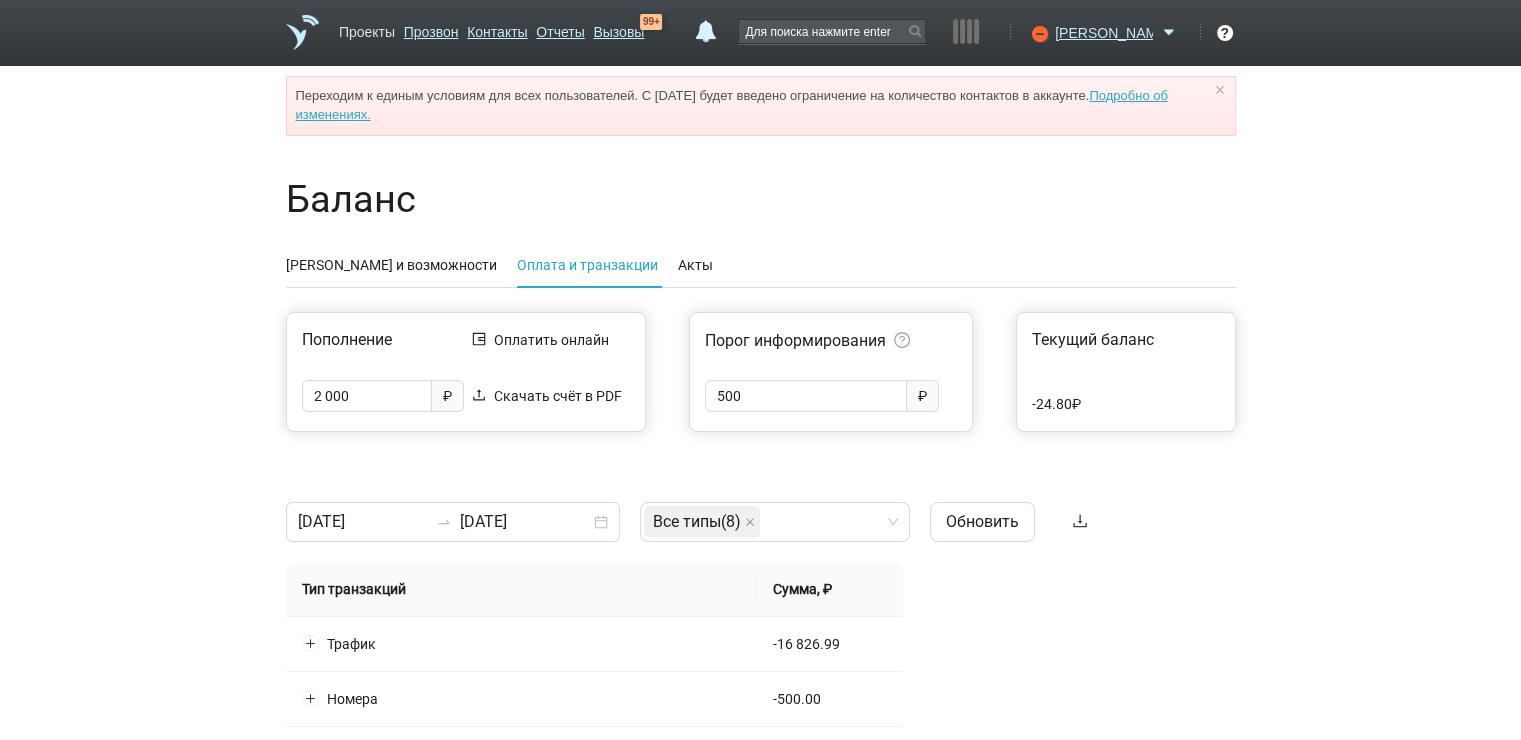 click on "Проекты" at bounding box center (367, 28) 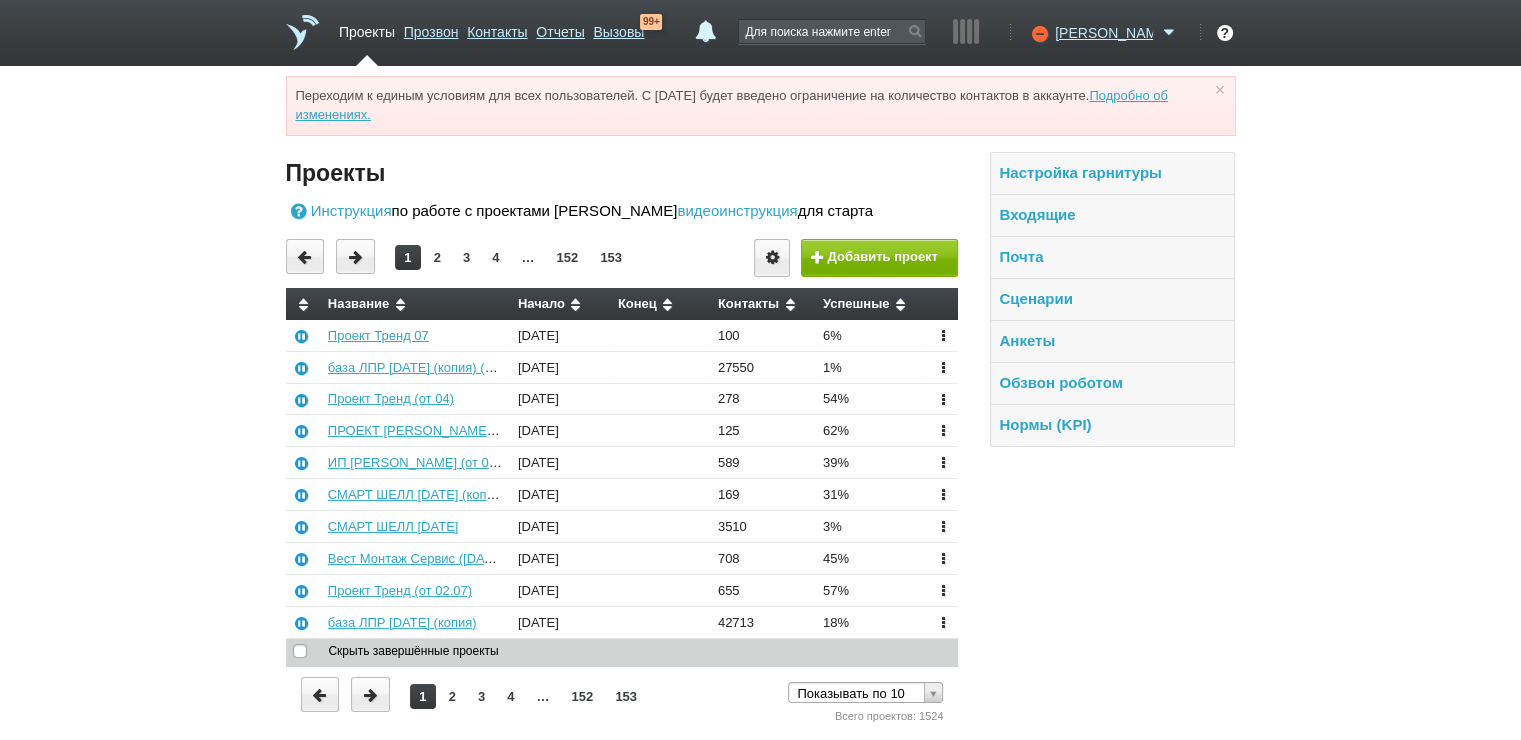 click on "2" at bounding box center [437, 257] 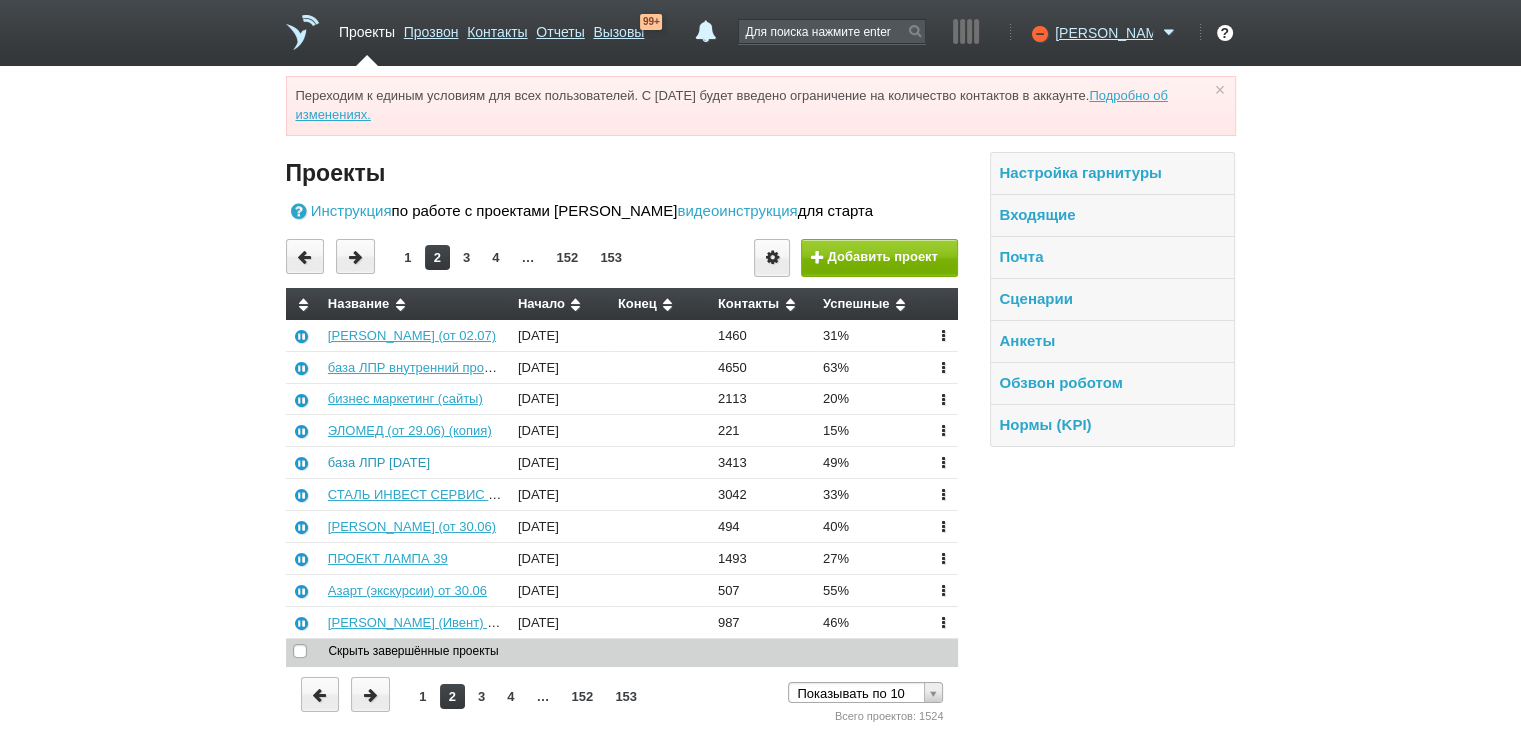 click on "база ЛПР  01.07.25" at bounding box center (379, 462) 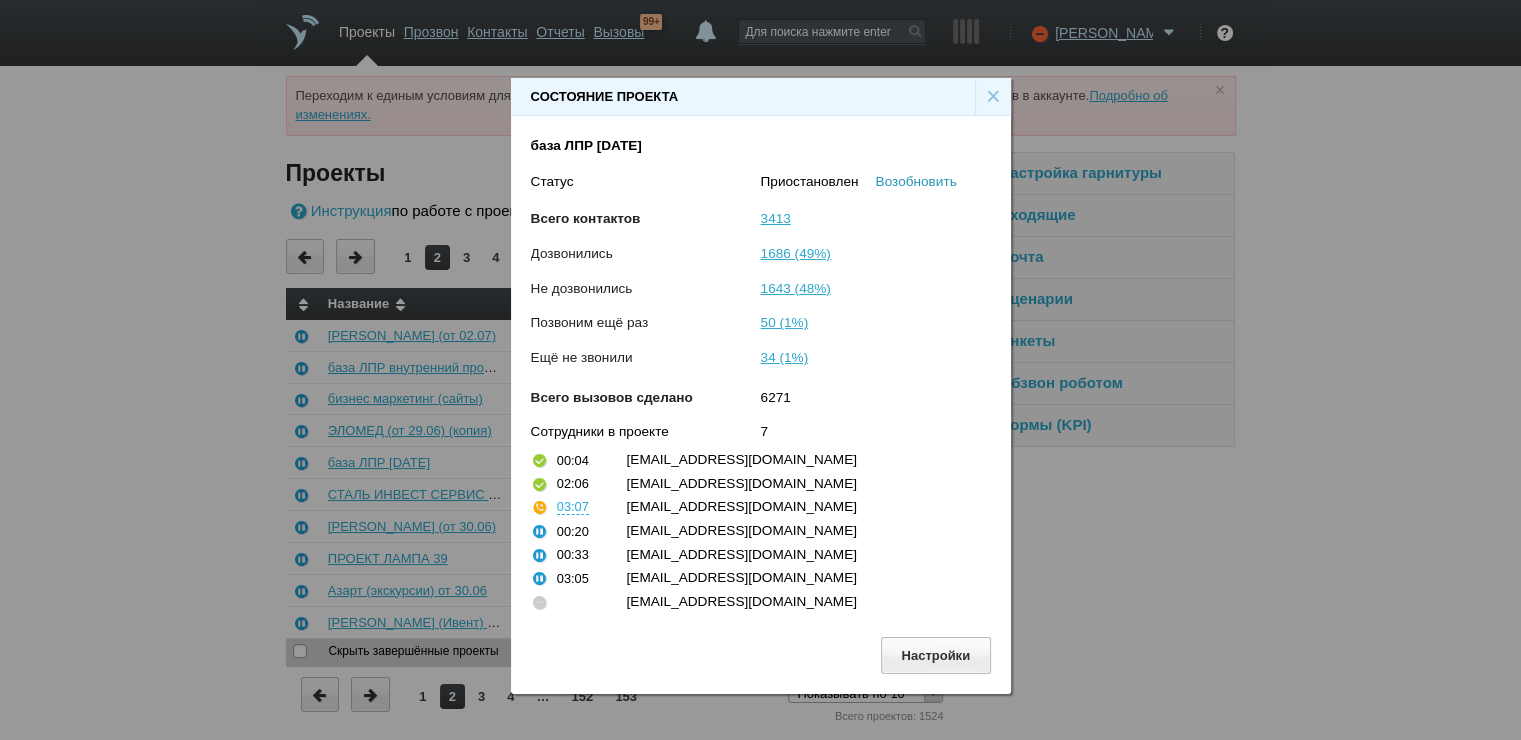 click on "Возобновить" at bounding box center [916, 181] 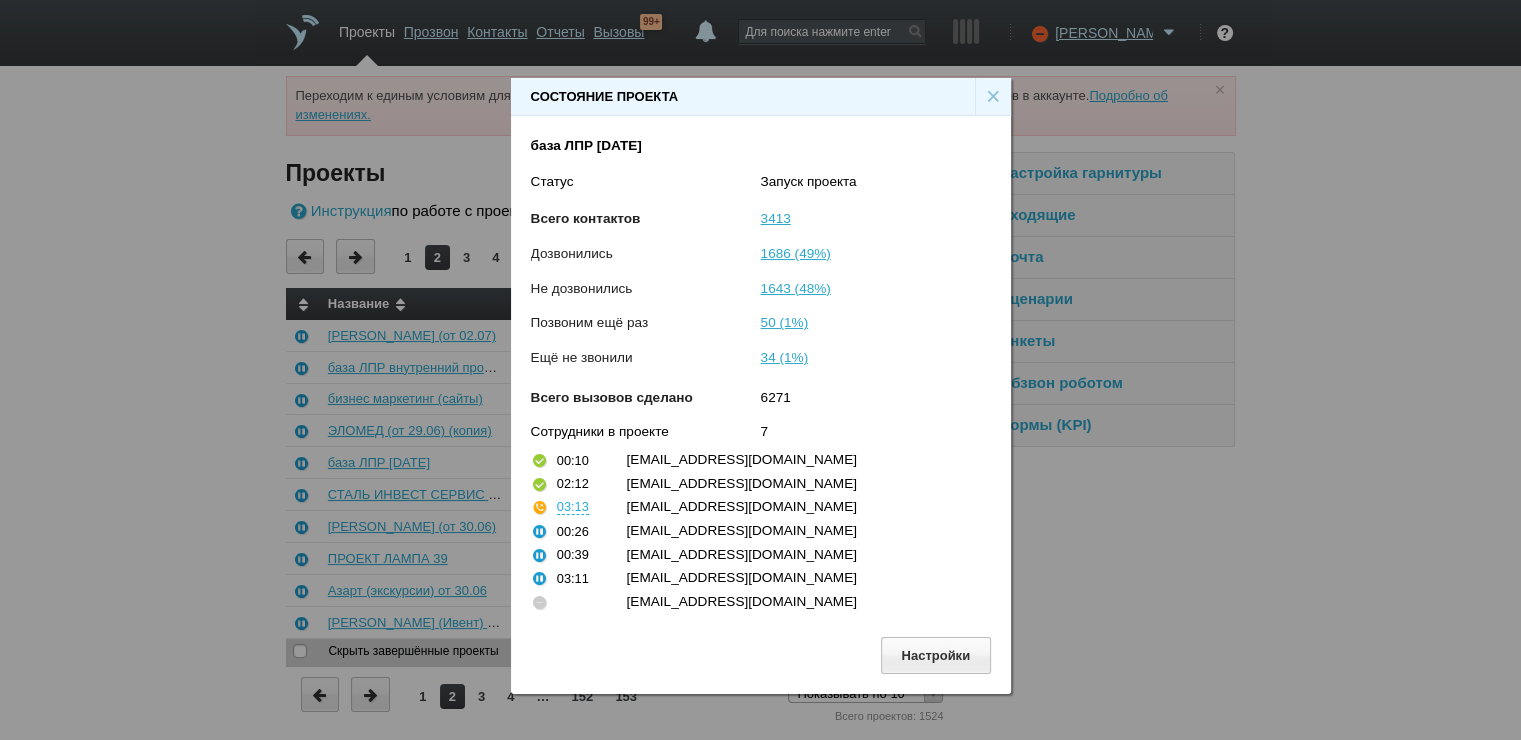 click on "×" at bounding box center (993, 97) 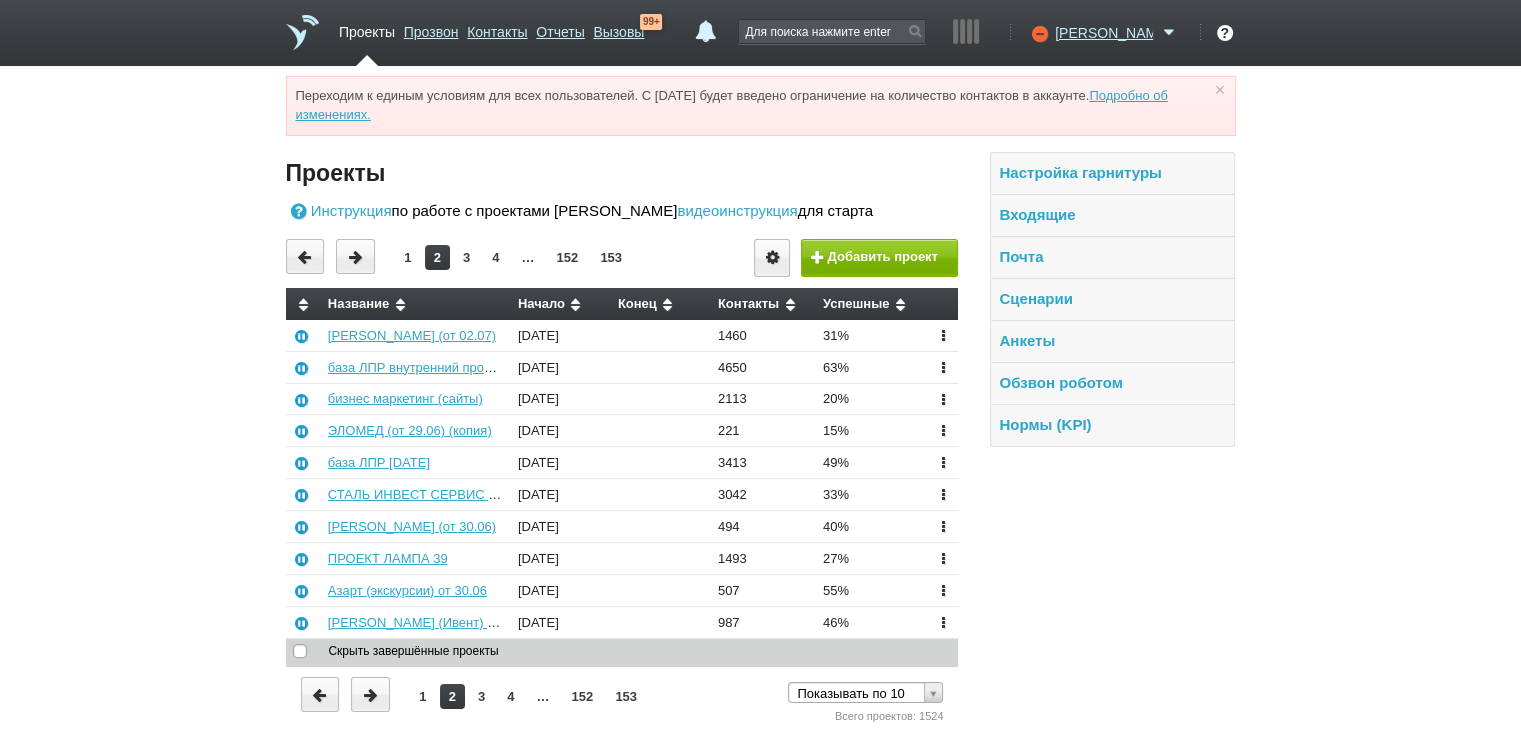 click on "[PERSON_NAME]
Доступен
Не беспокоить
Перерыв
ID аккаунта: 45566
Профиль
Команда
[GEOGRAPHIC_DATA]
Телефония
Интеграции
Настройки
[GEOGRAPHIC_DATA]
Гостевой доступ
Выход" at bounding box center (1102, 43) 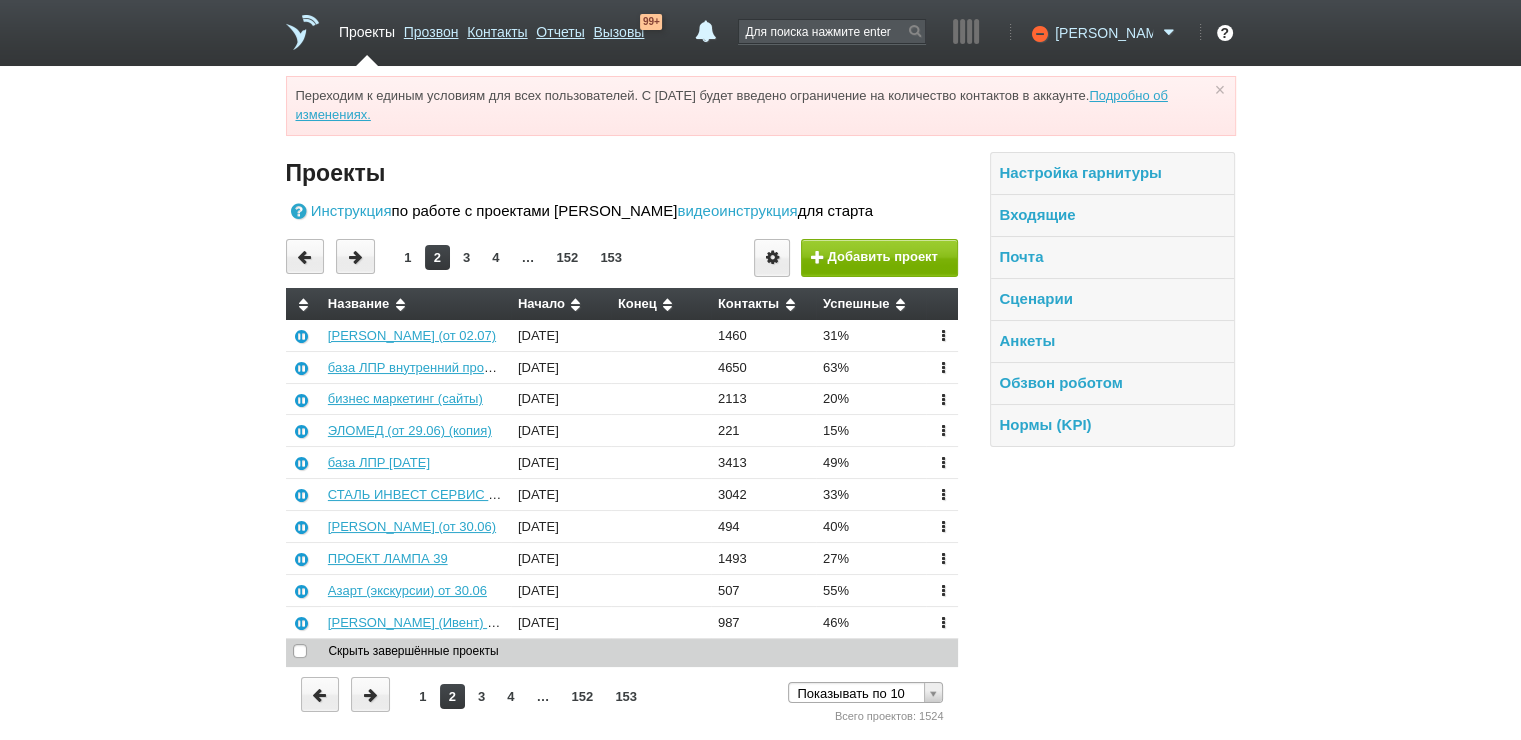 click on "[PERSON_NAME]" at bounding box center (1104, 33) 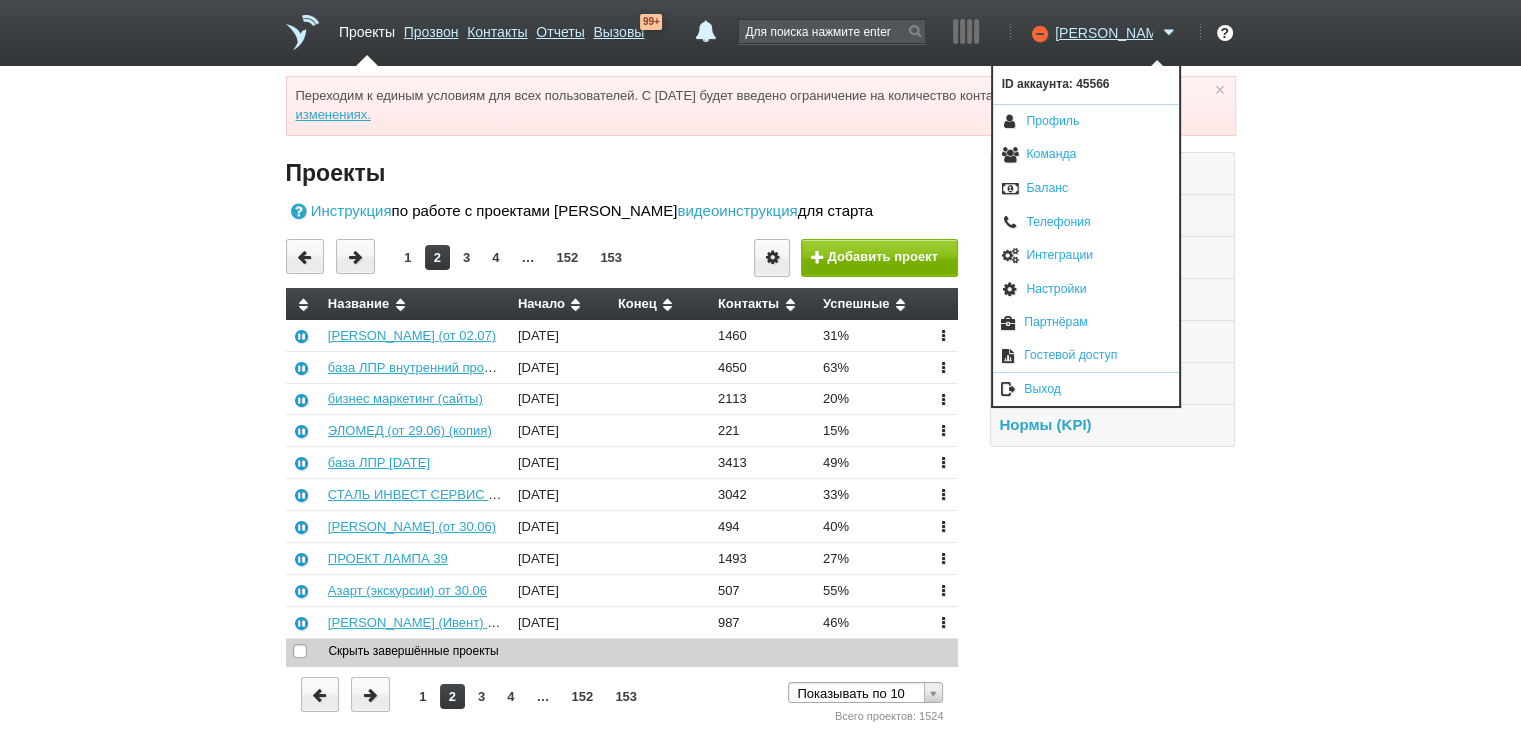 click on "1
2
3
4
…
152
153" at bounding box center [510, 256] 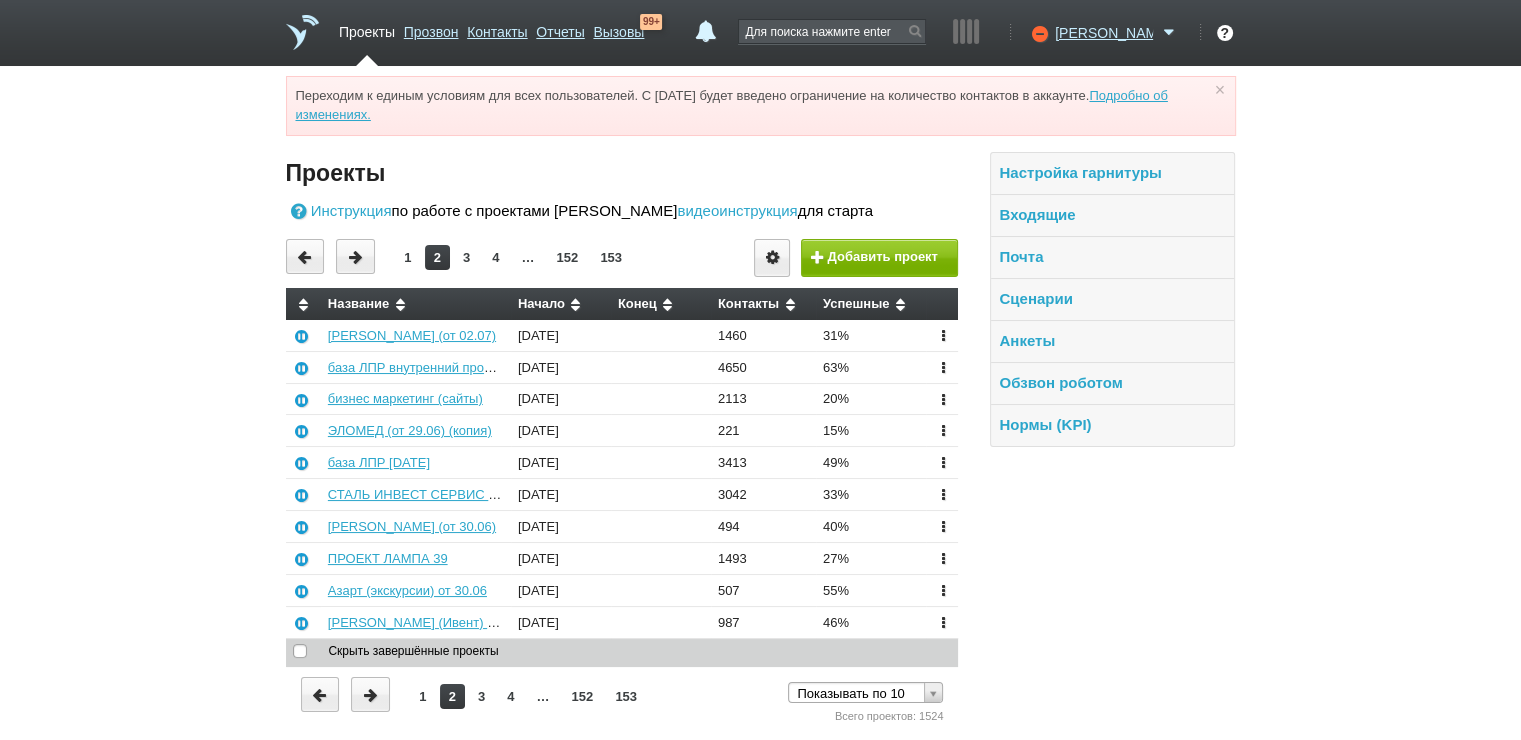 click on "1" at bounding box center (407, 257) 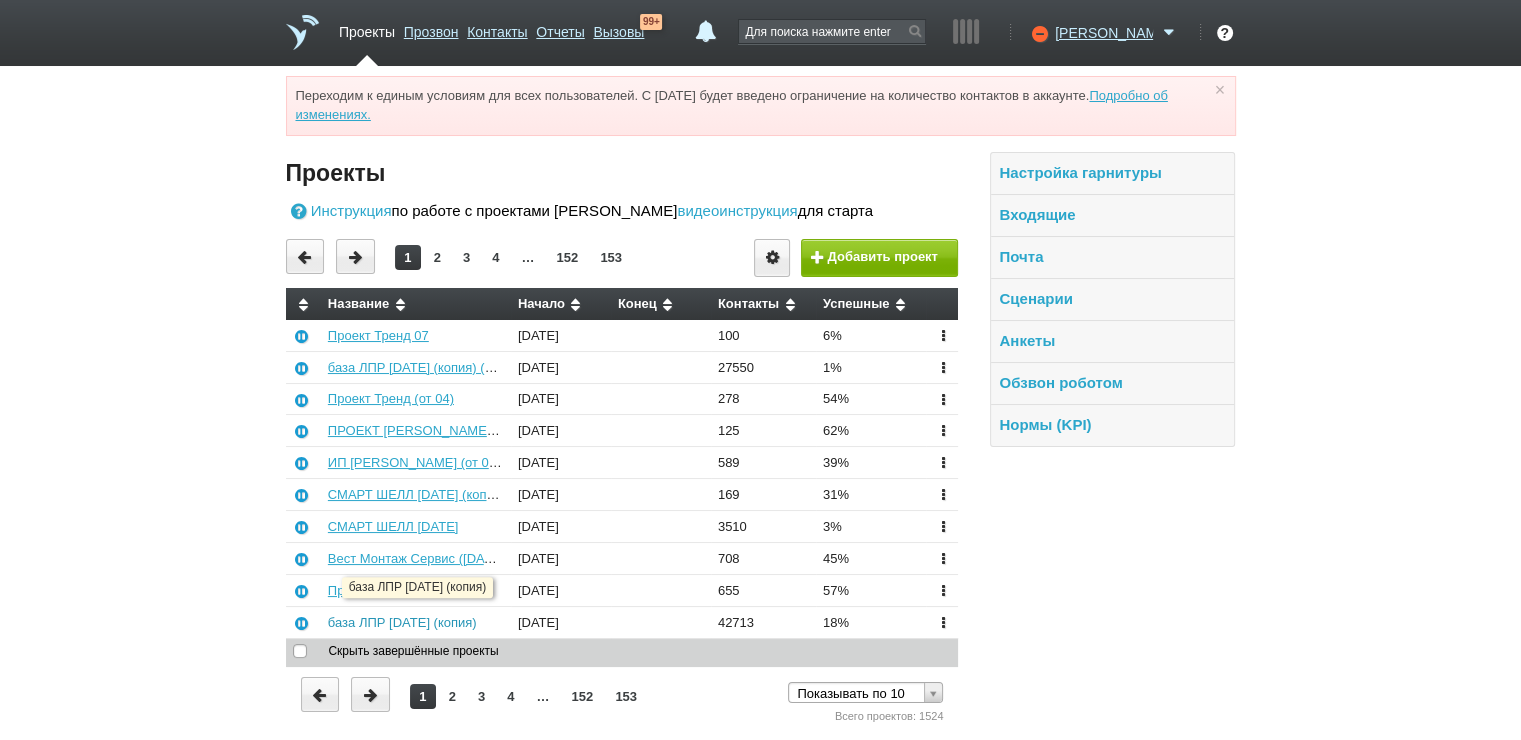 click on "база ЛПР  01.07.25 (копия)" at bounding box center [402, 622] 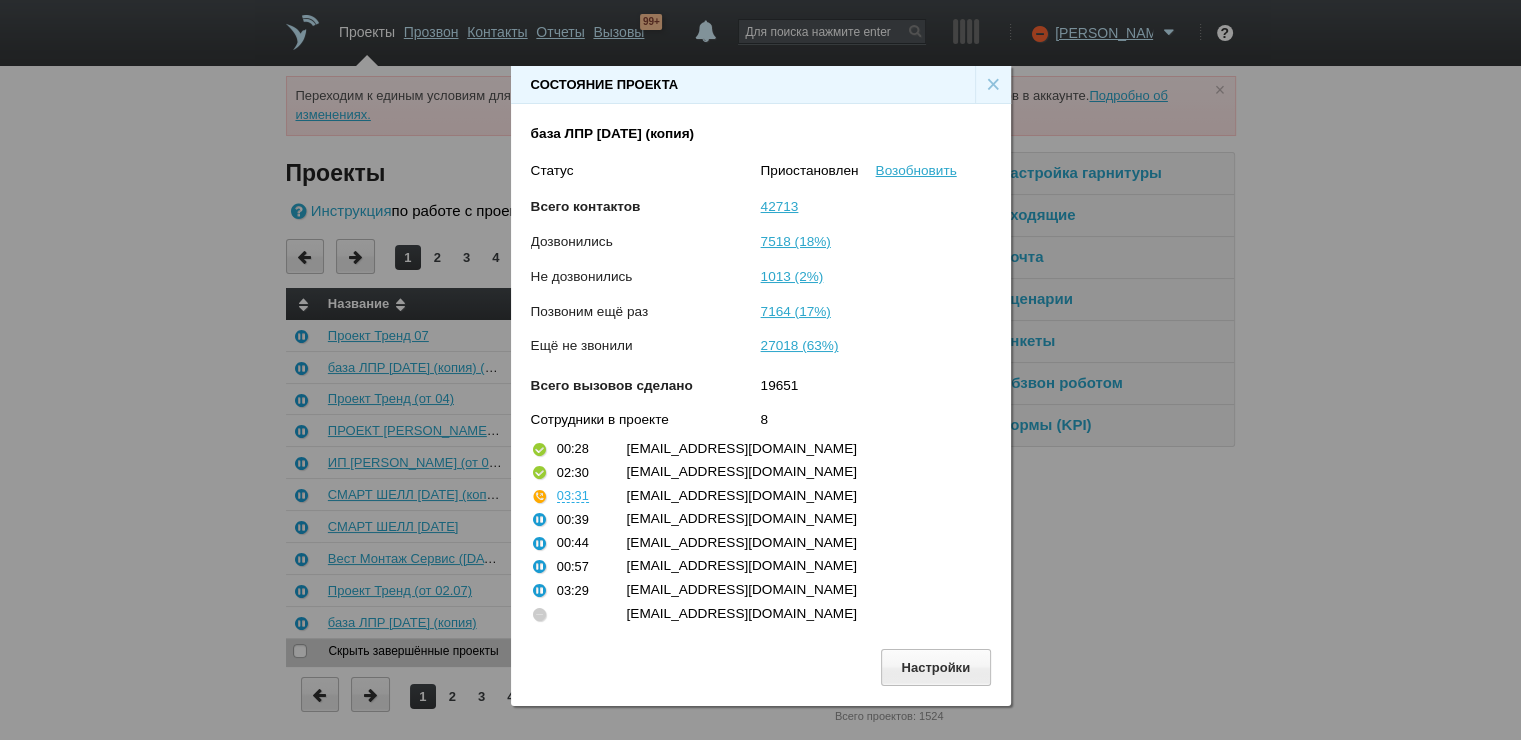 click on "×" at bounding box center [993, 85] 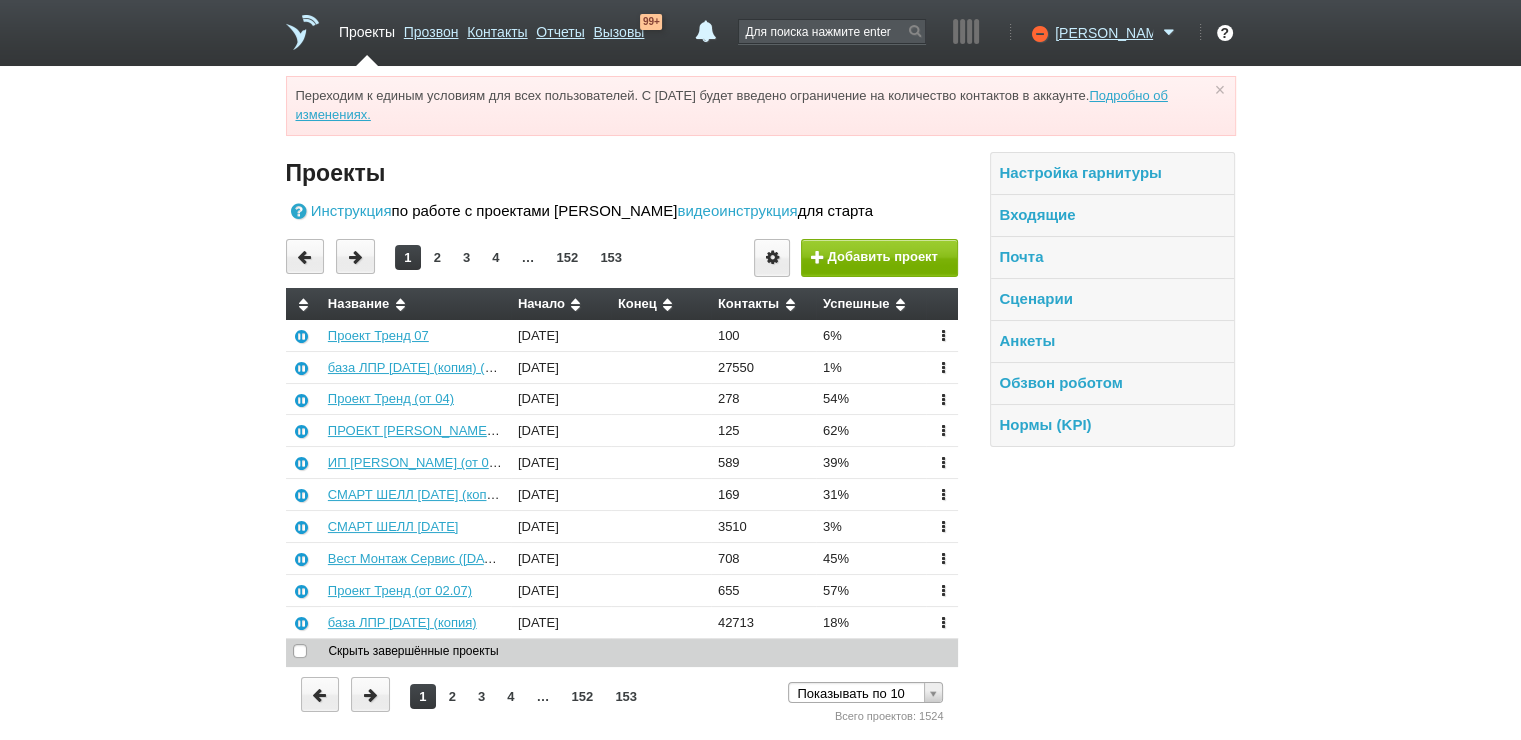click on "2" at bounding box center [437, 257] 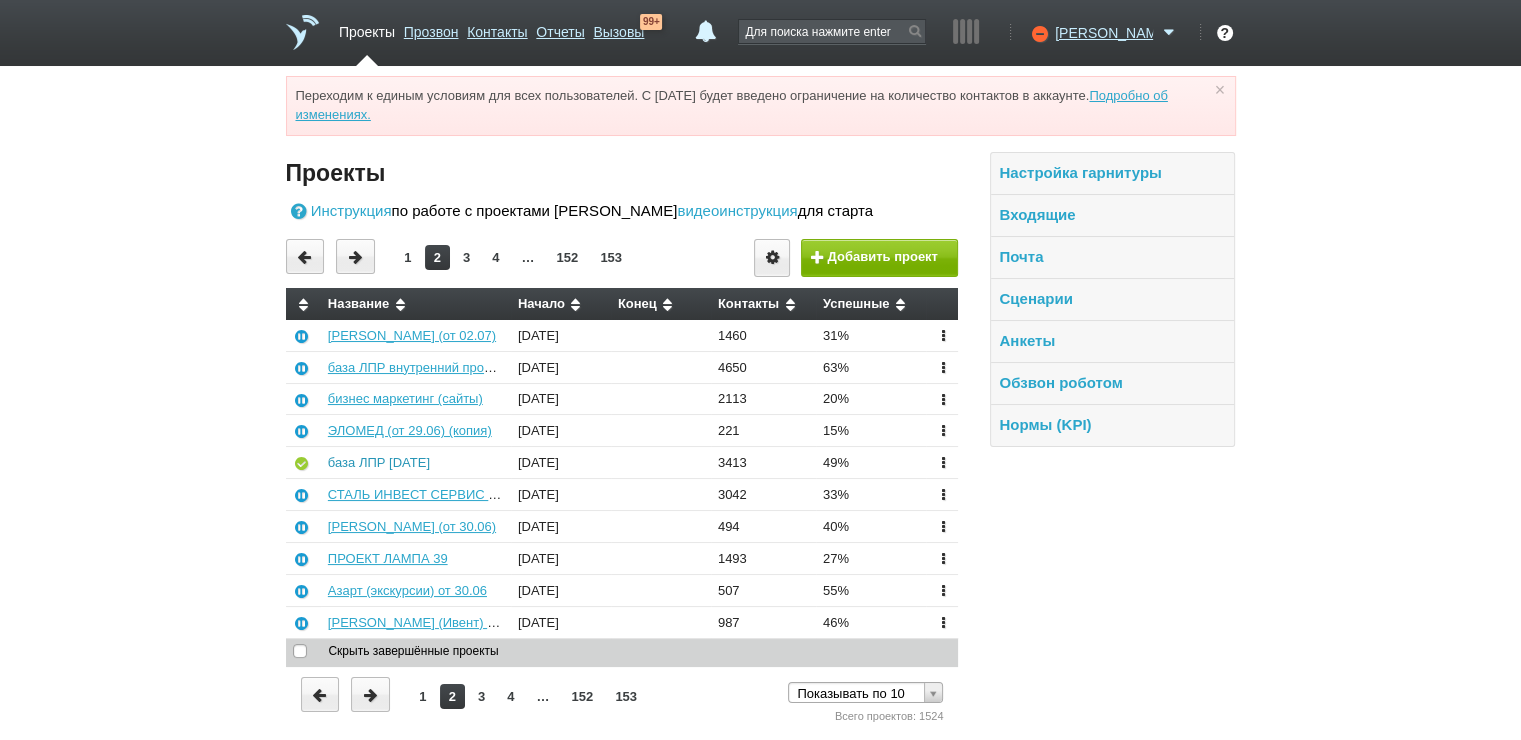 click on "база ЛПР  01.07.25" at bounding box center [379, 462] 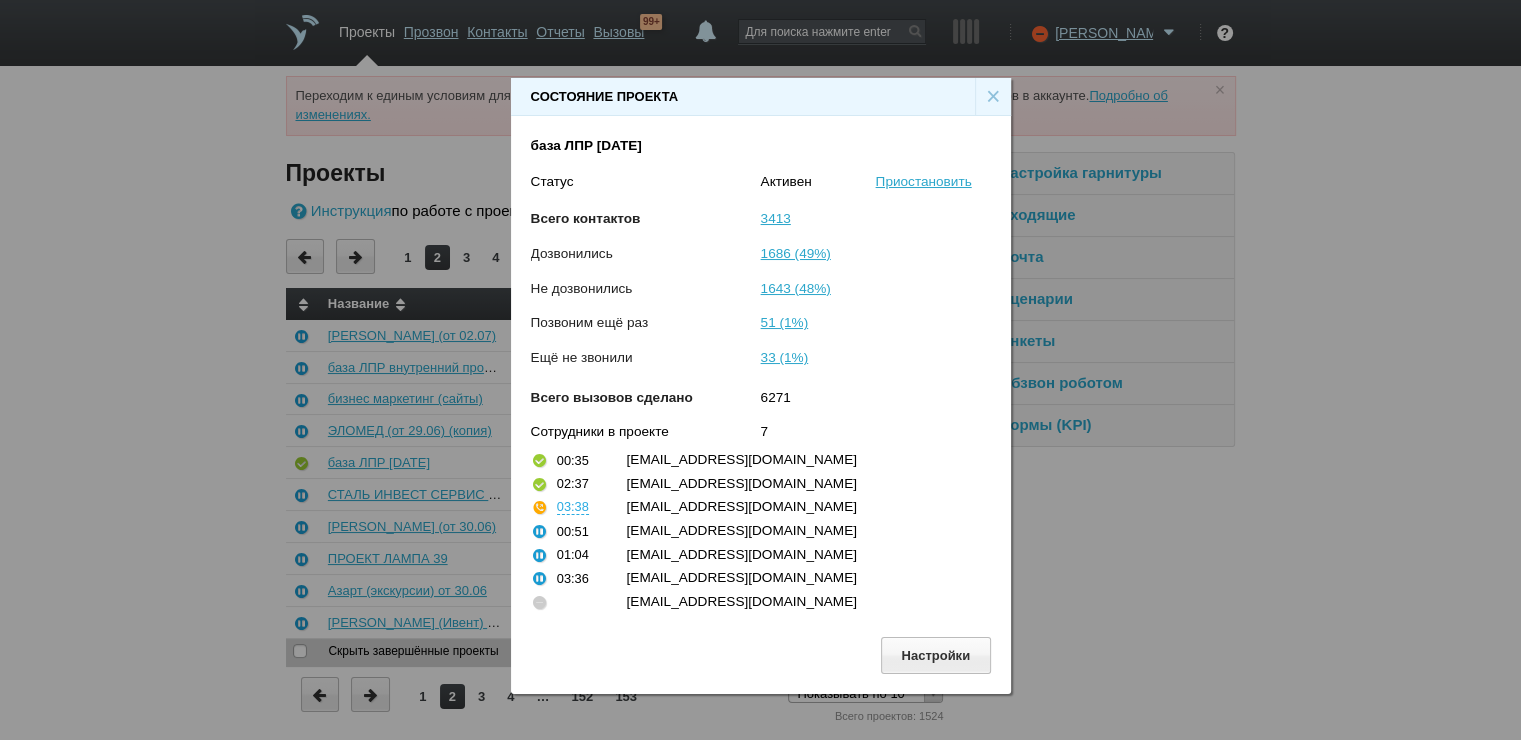 click on "×" at bounding box center (993, 97) 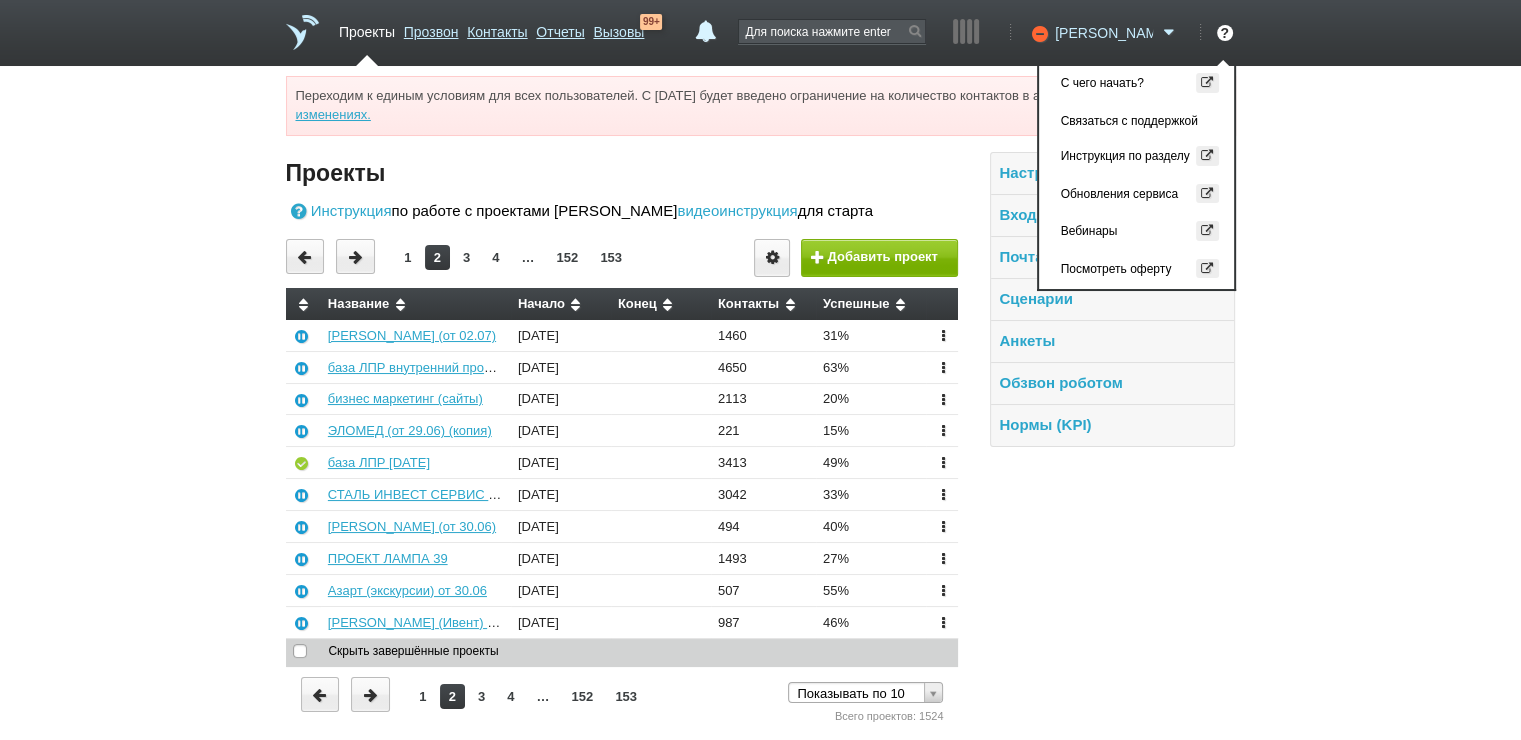 click at bounding box center [1169, 33] 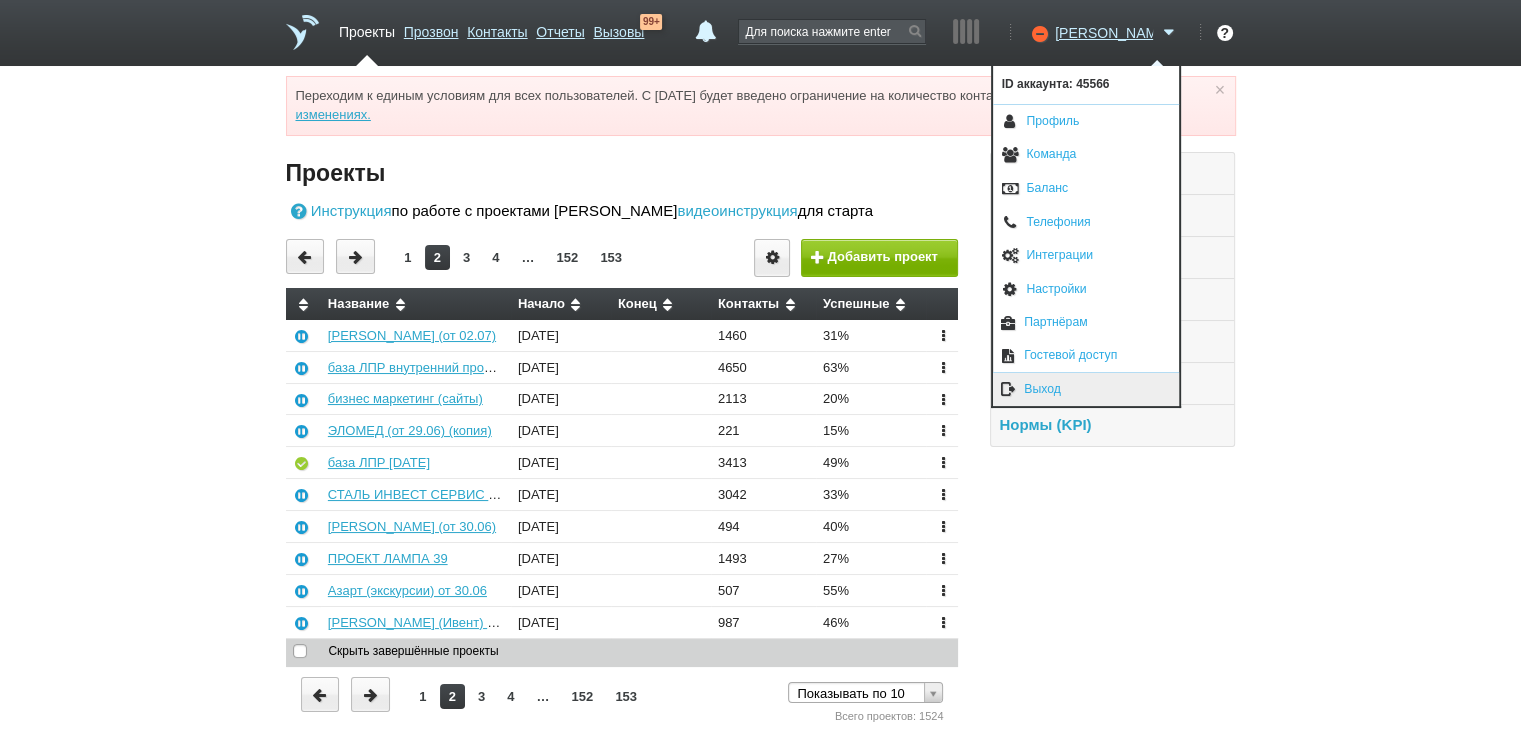 click on "Выход" at bounding box center [1086, 389] 